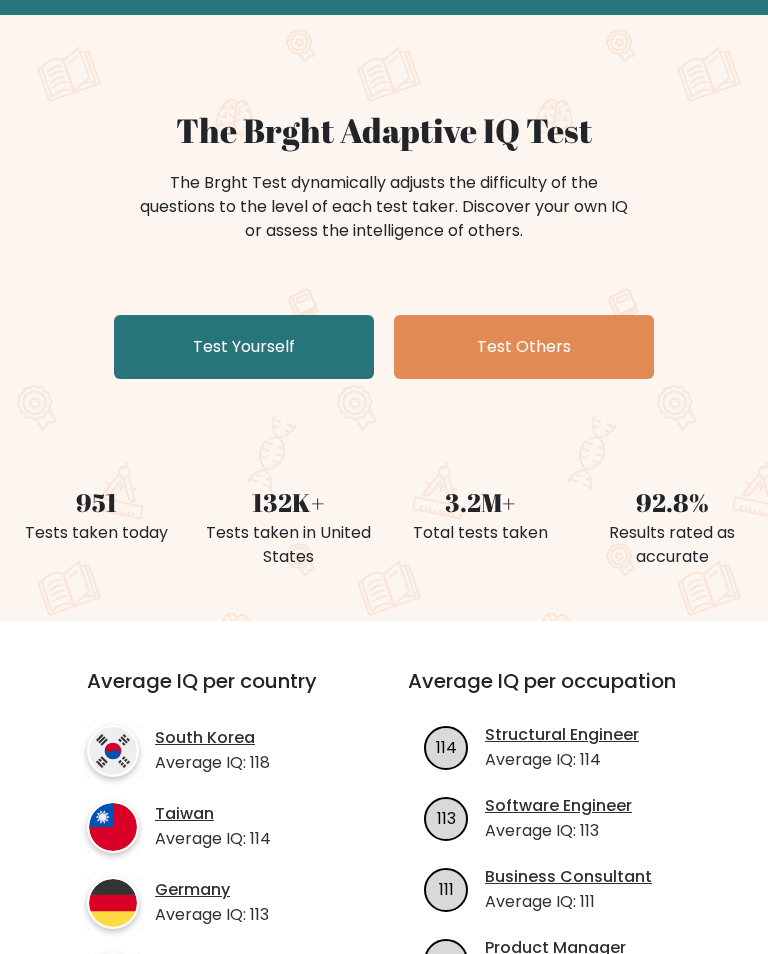 scroll, scrollTop: 0, scrollLeft: 0, axis: both 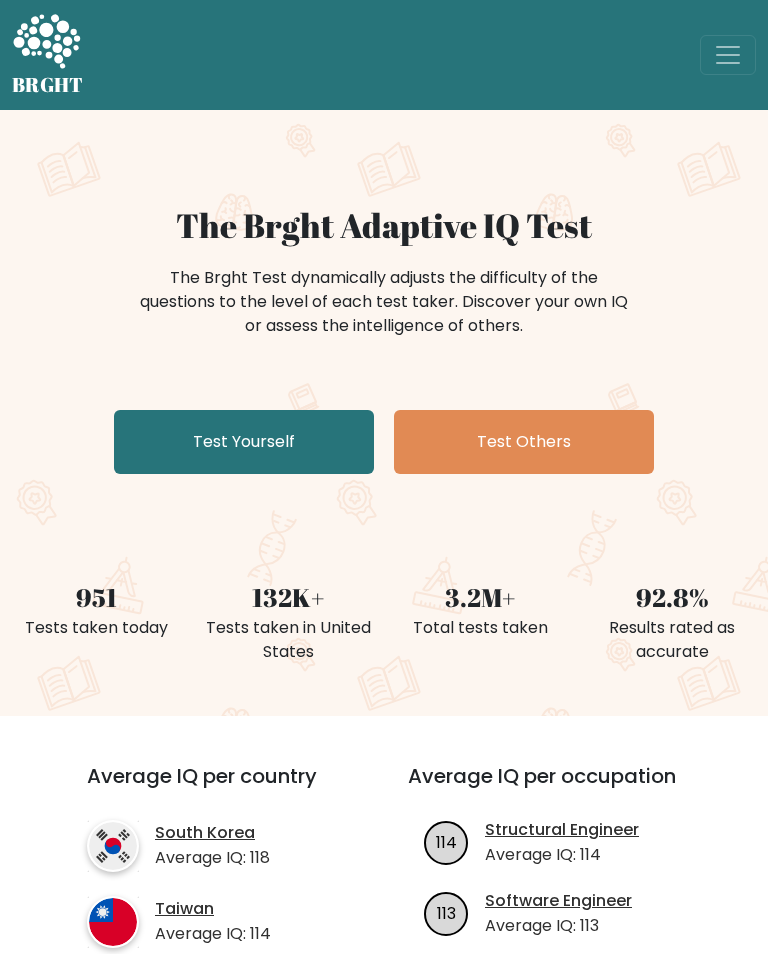 click on "Test Yourself" at bounding box center [244, 442] 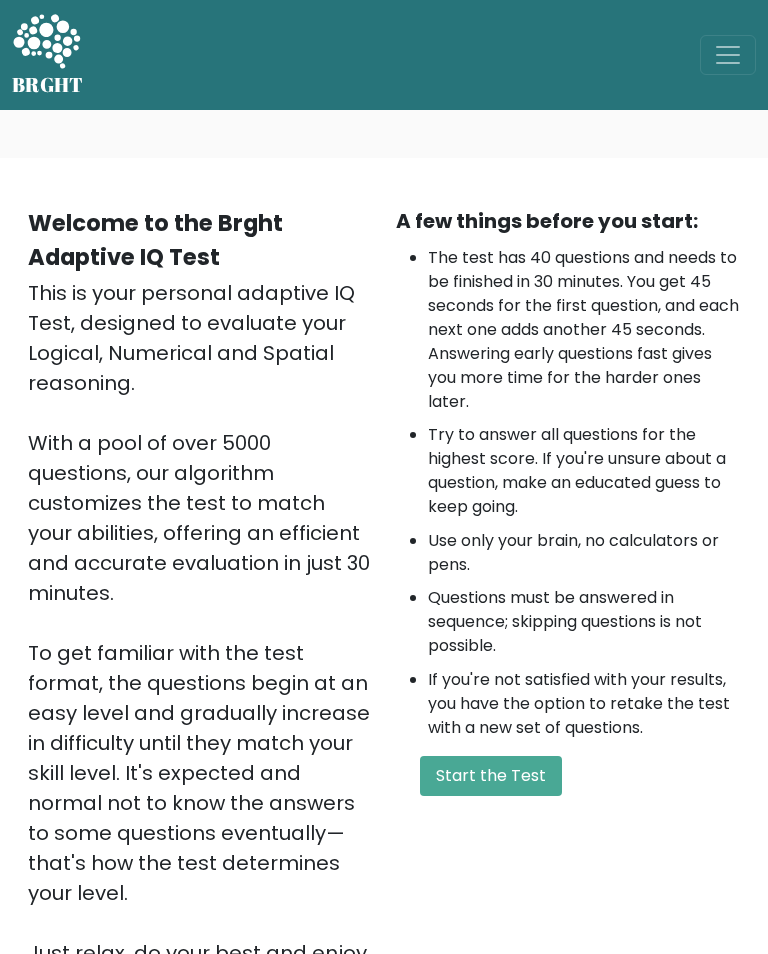 scroll, scrollTop: 0, scrollLeft: 0, axis: both 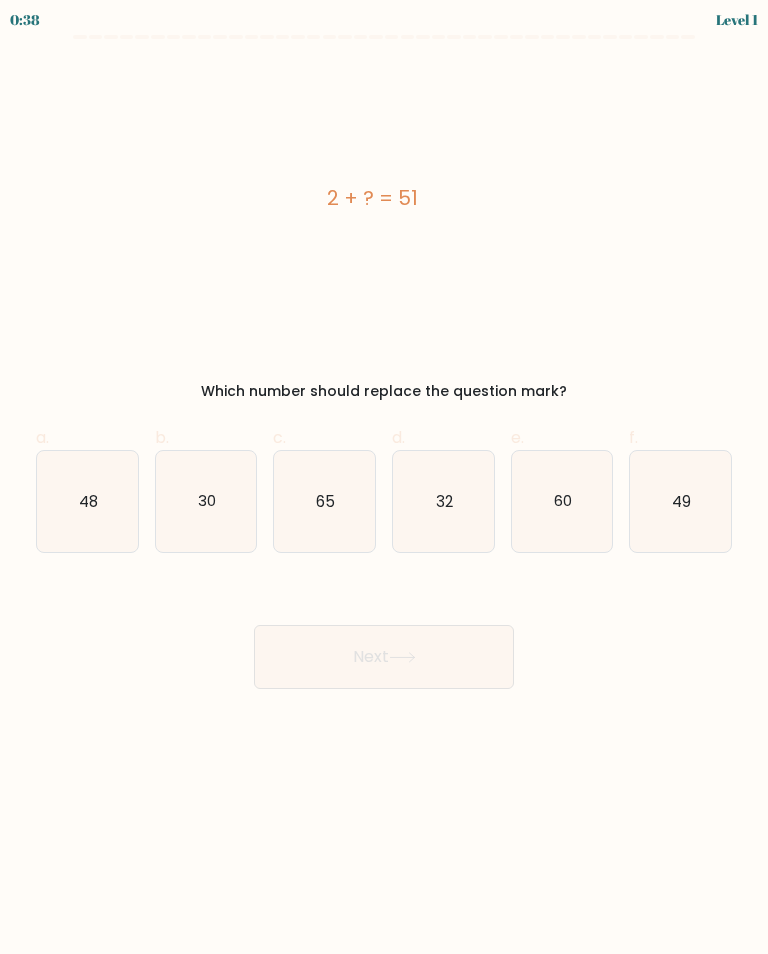 click on "49" 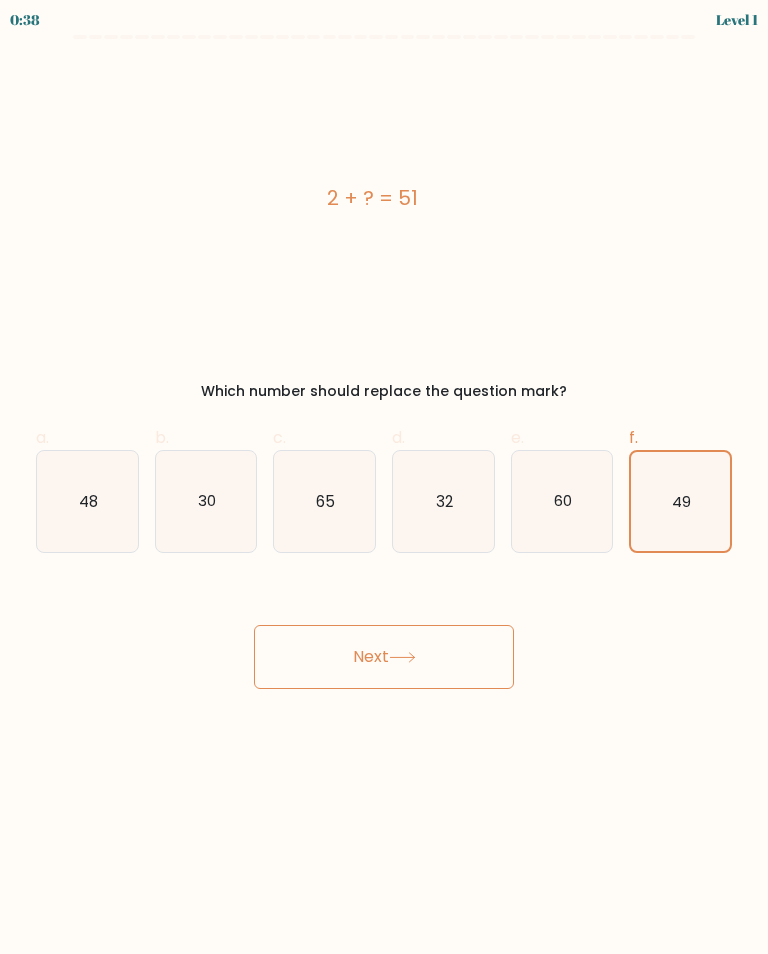 click on "Next" at bounding box center (384, 657) 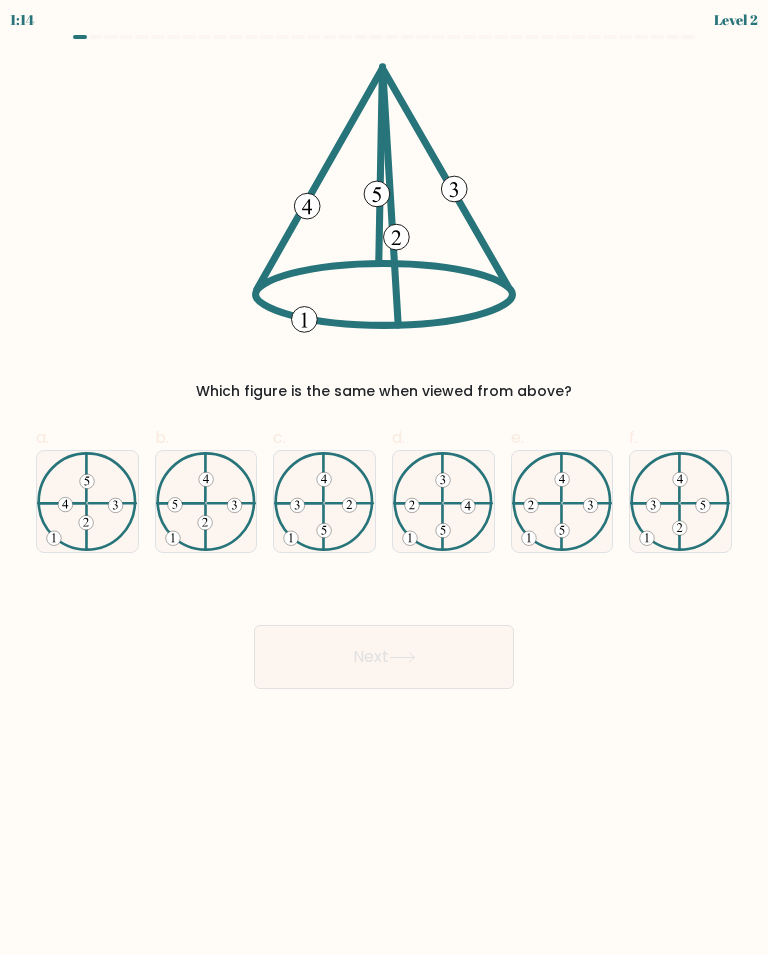 click 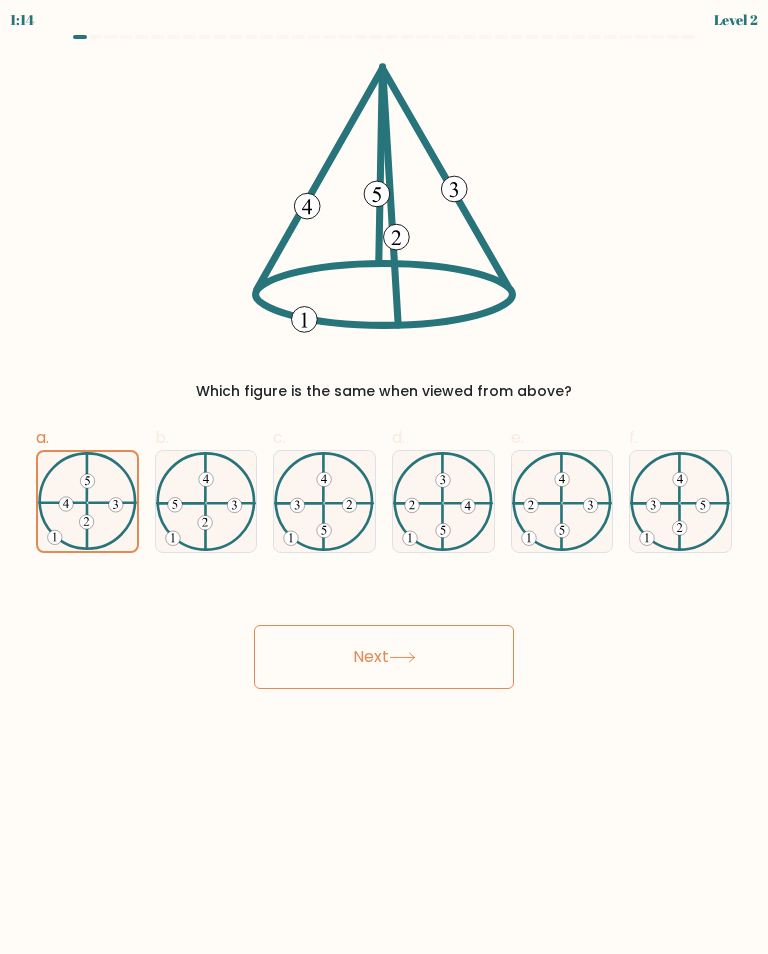 click on "Next" at bounding box center (384, 657) 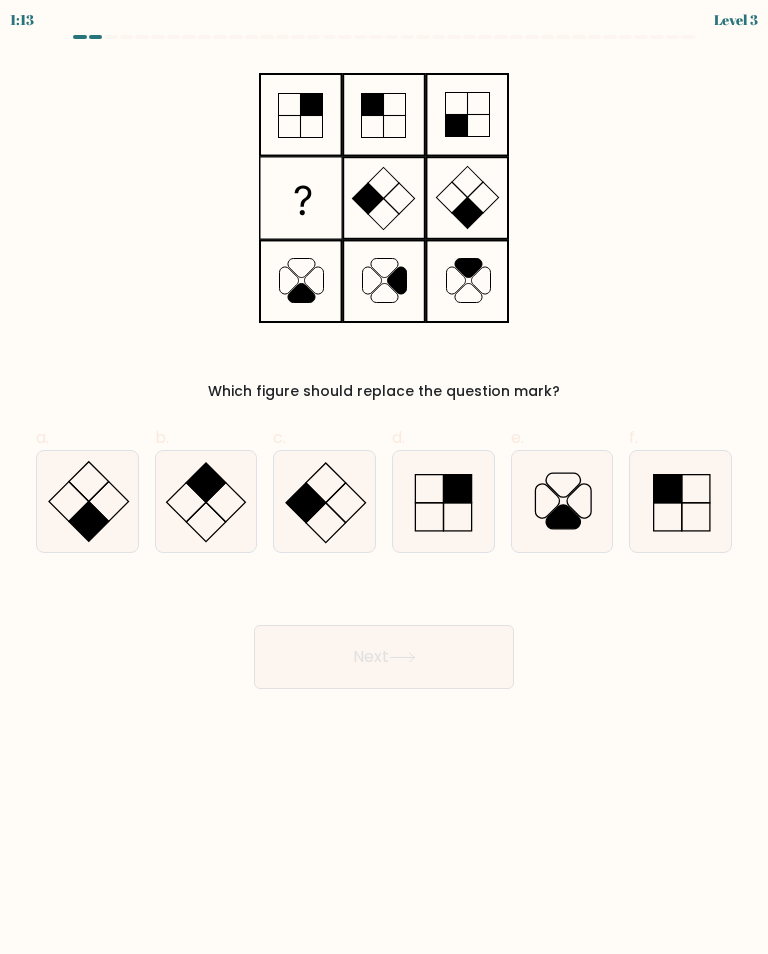 click 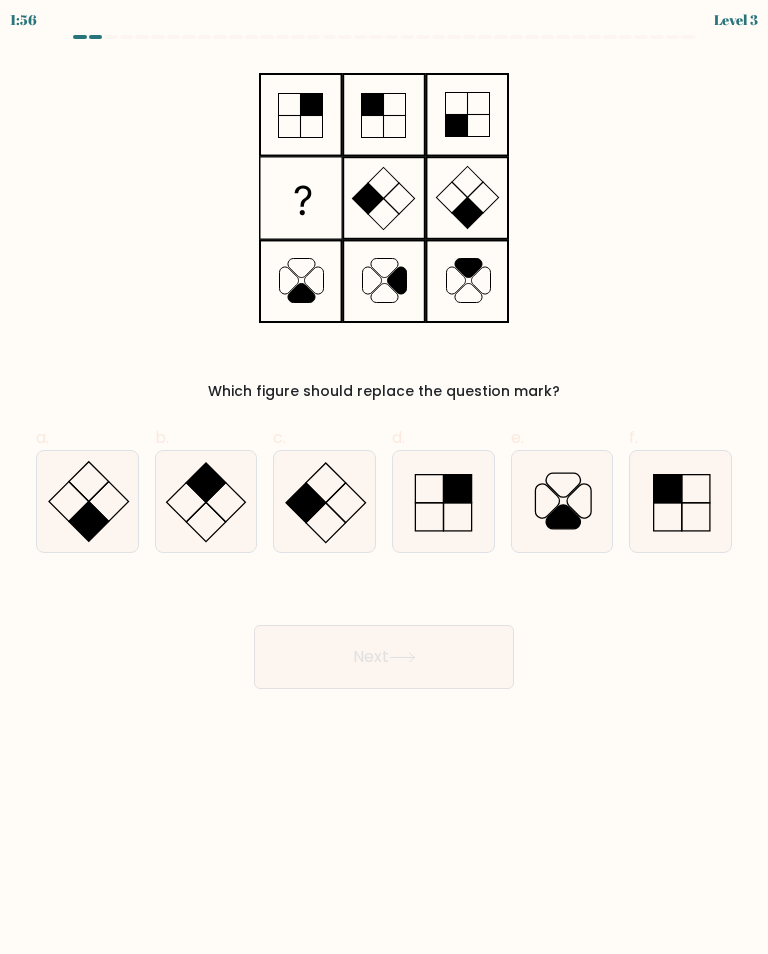 click on "Next" at bounding box center (384, 633) 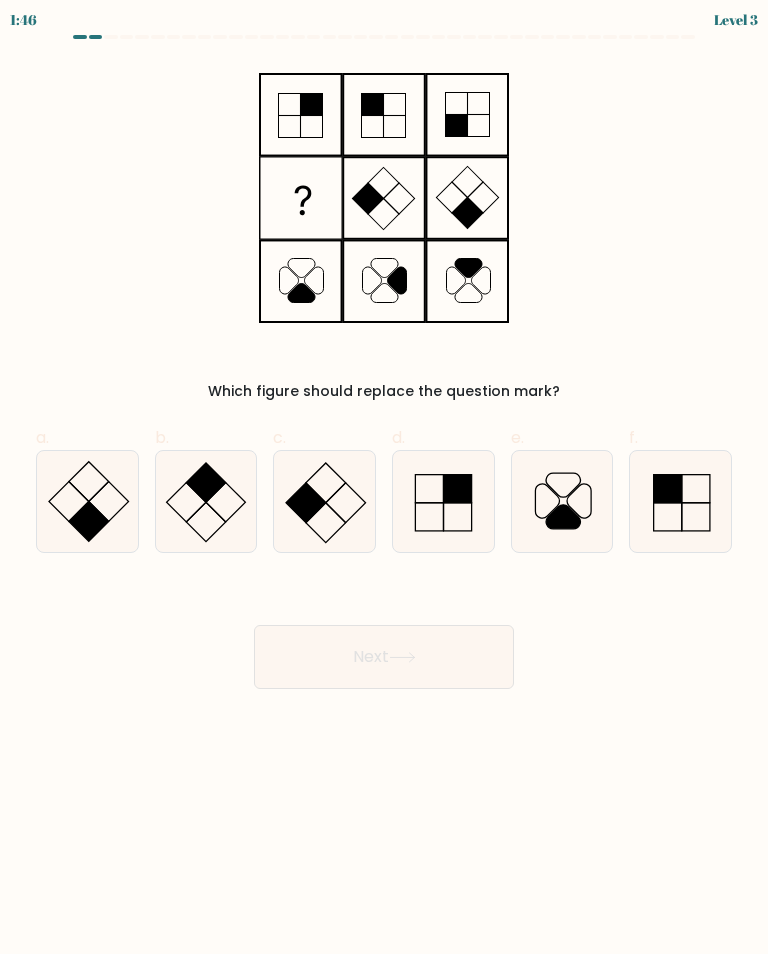 click 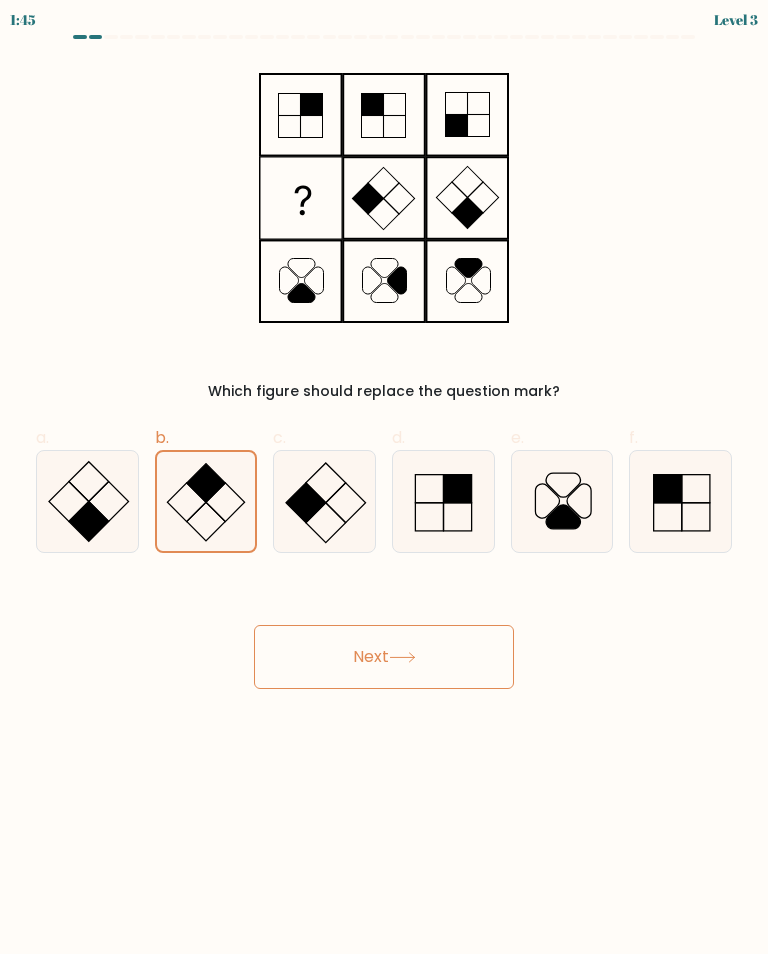 click on "Next" at bounding box center (384, 657) 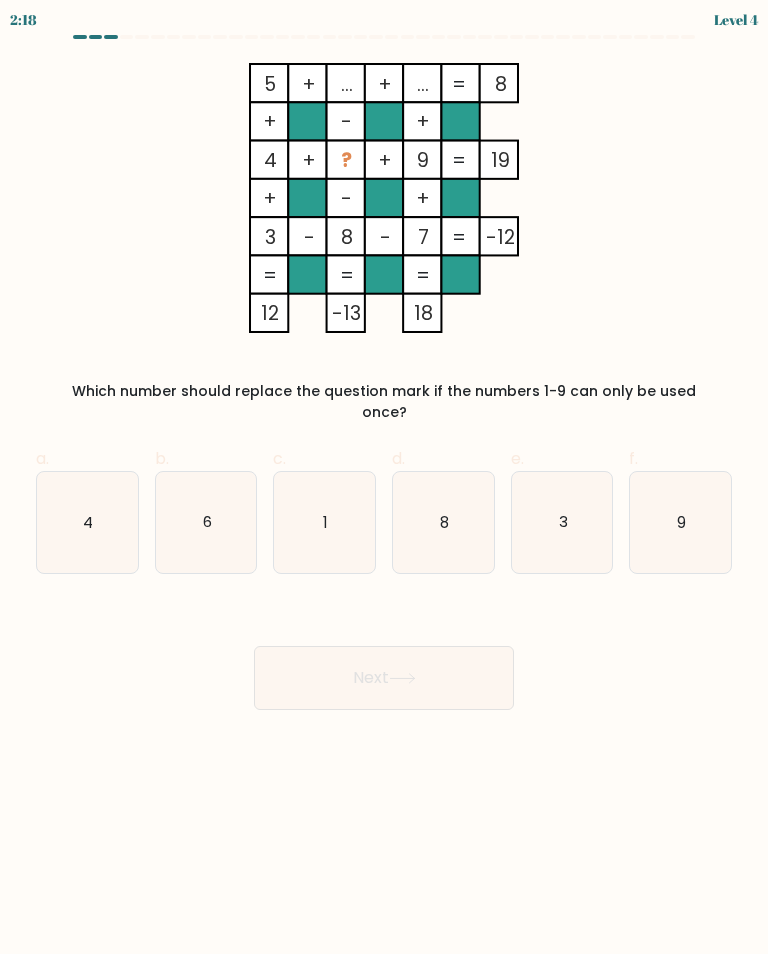 click on "6" 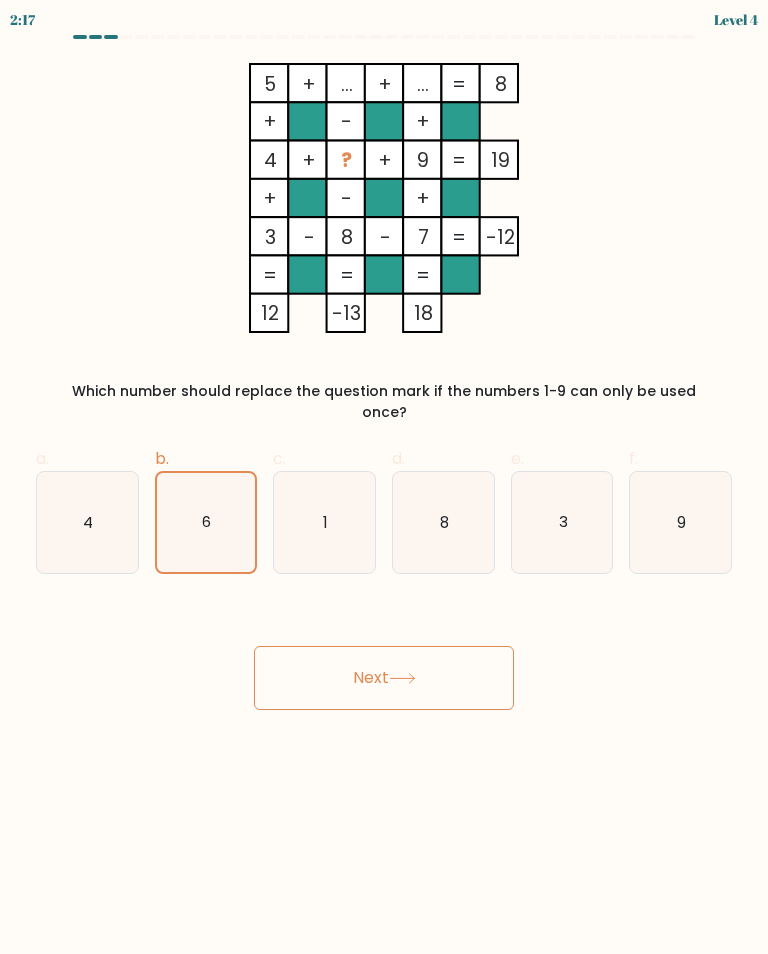 click on "Next" at bounding box center (384, 678) 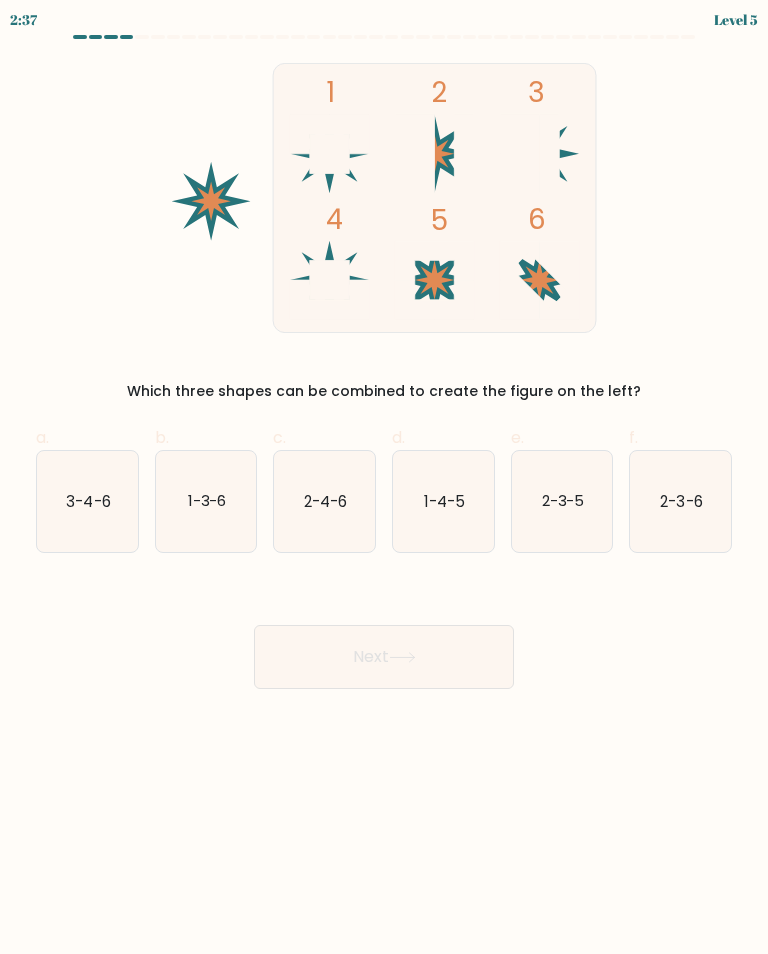 click on "1-4-5" 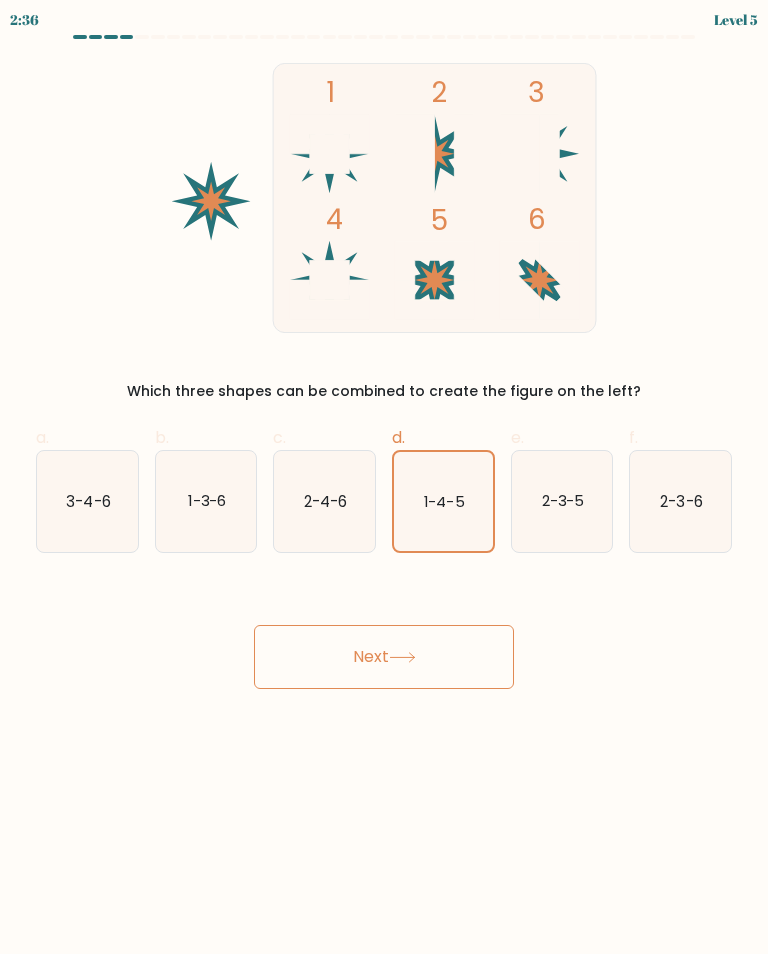 click on "Next" at bounding box center [384, 657] 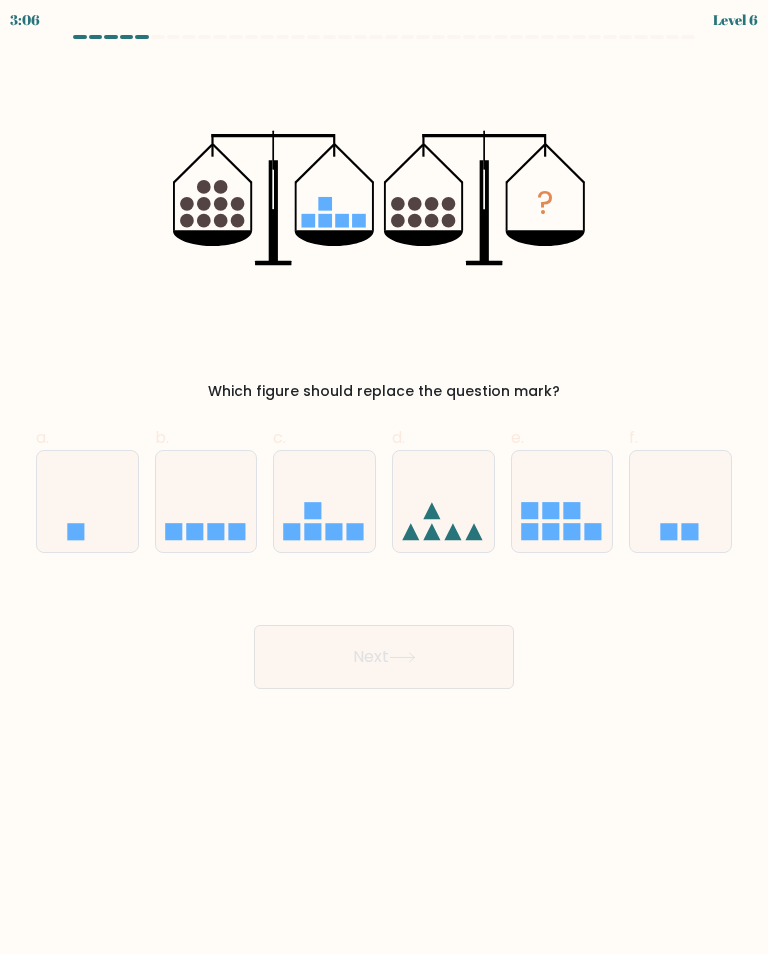 click 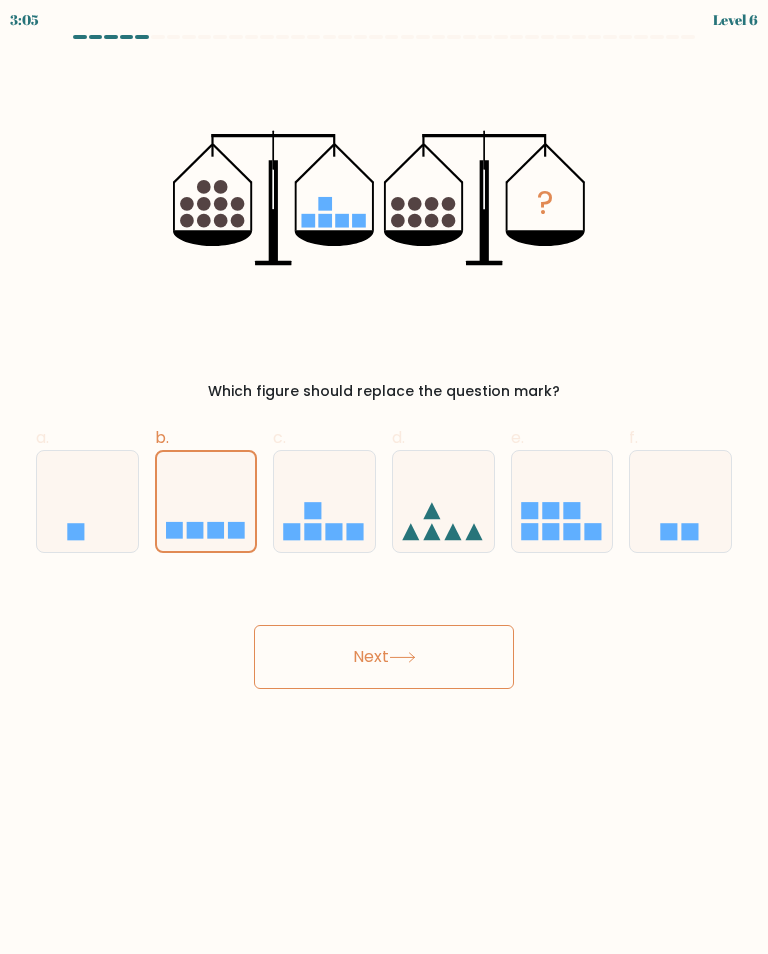 click 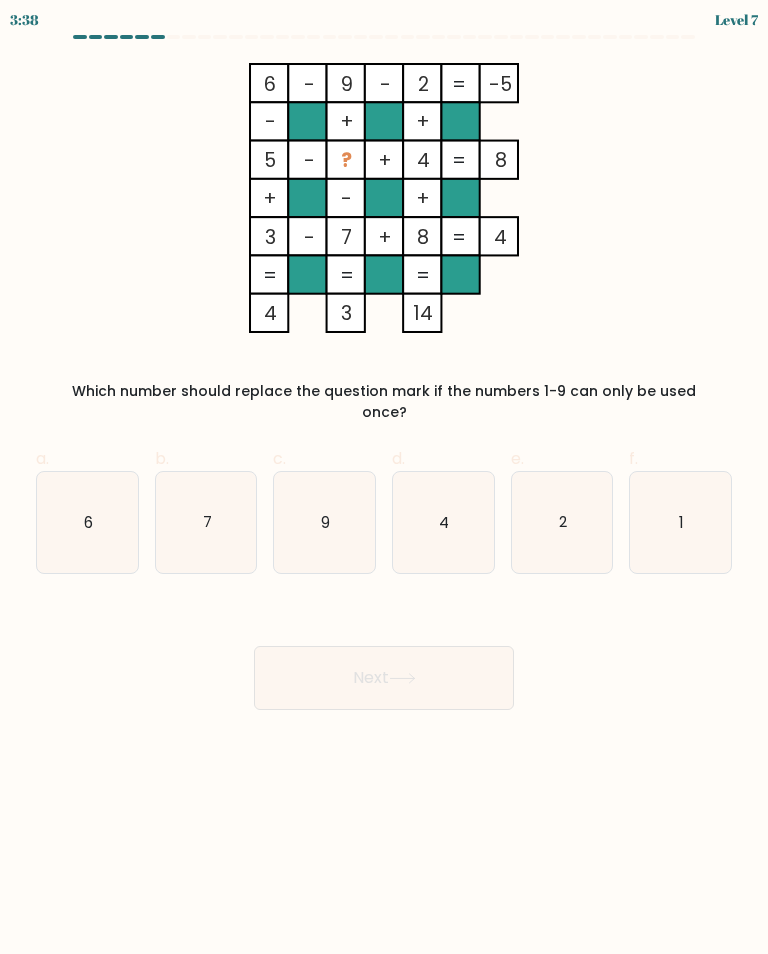 click on "1" 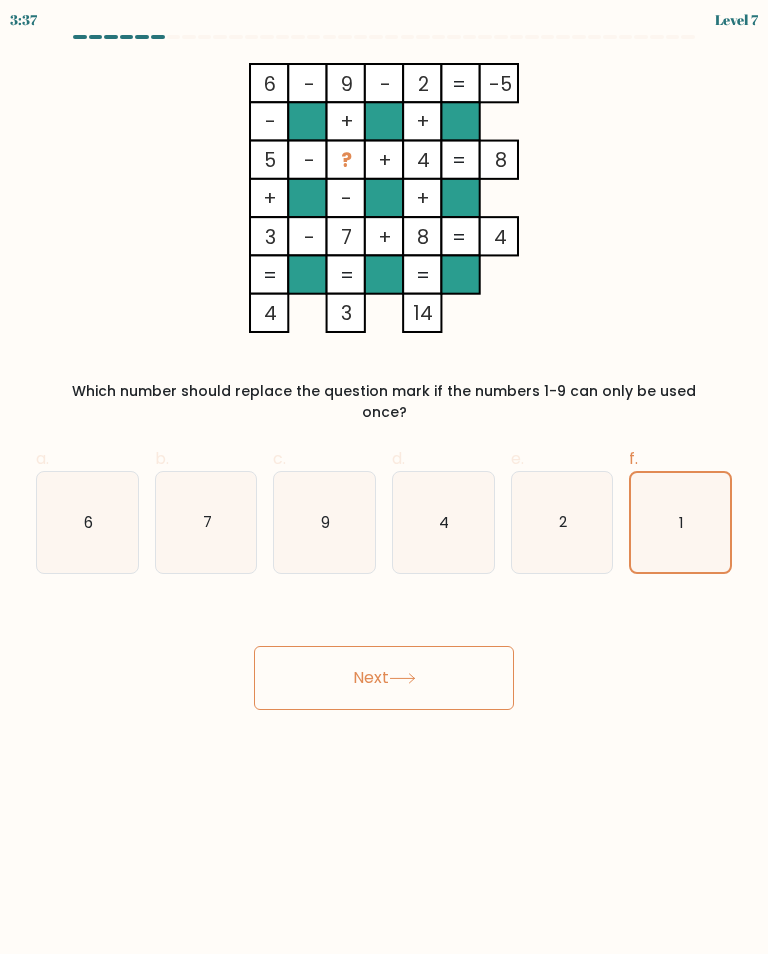 click on "Next" at bounding box center (384, 678) 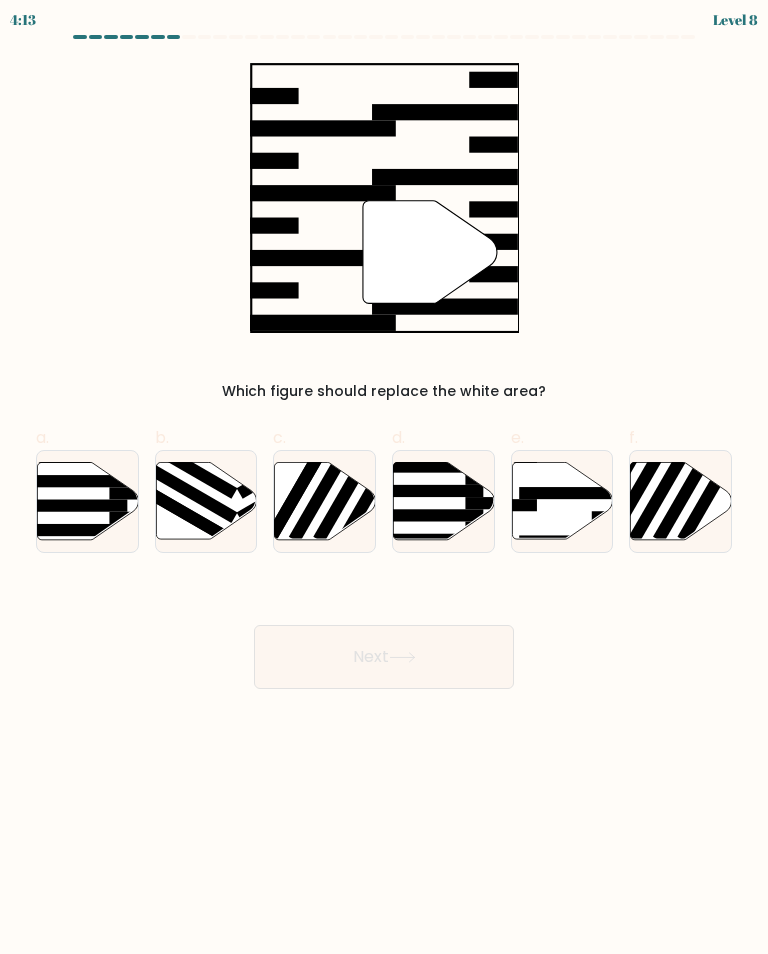 click 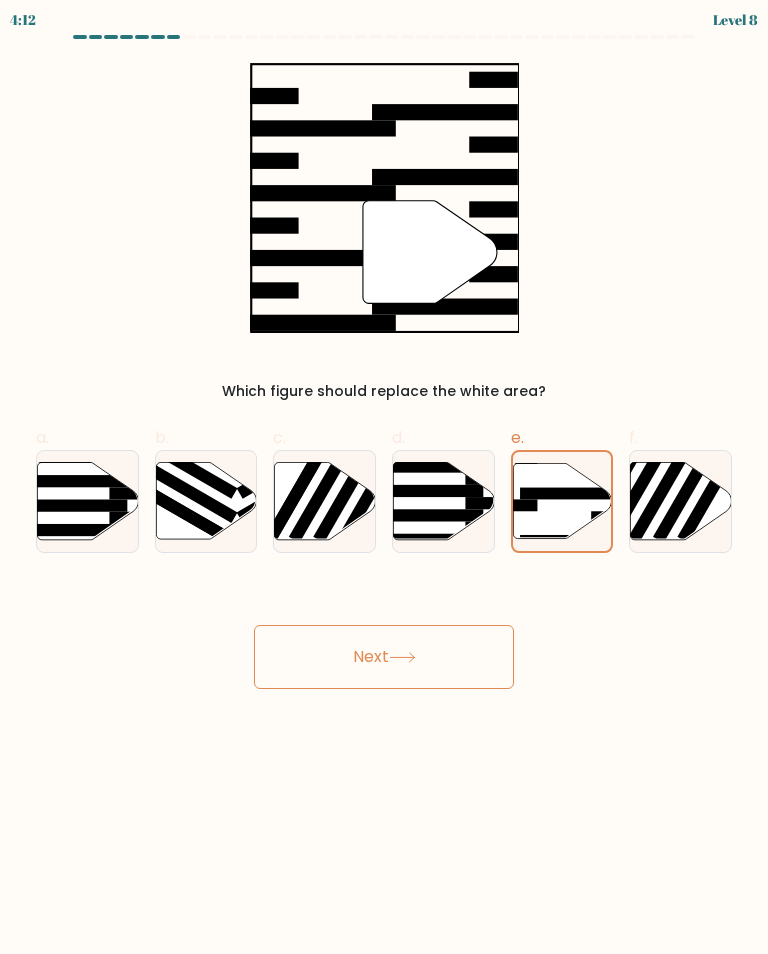 click on "Next" at bounding box center (384, 657) 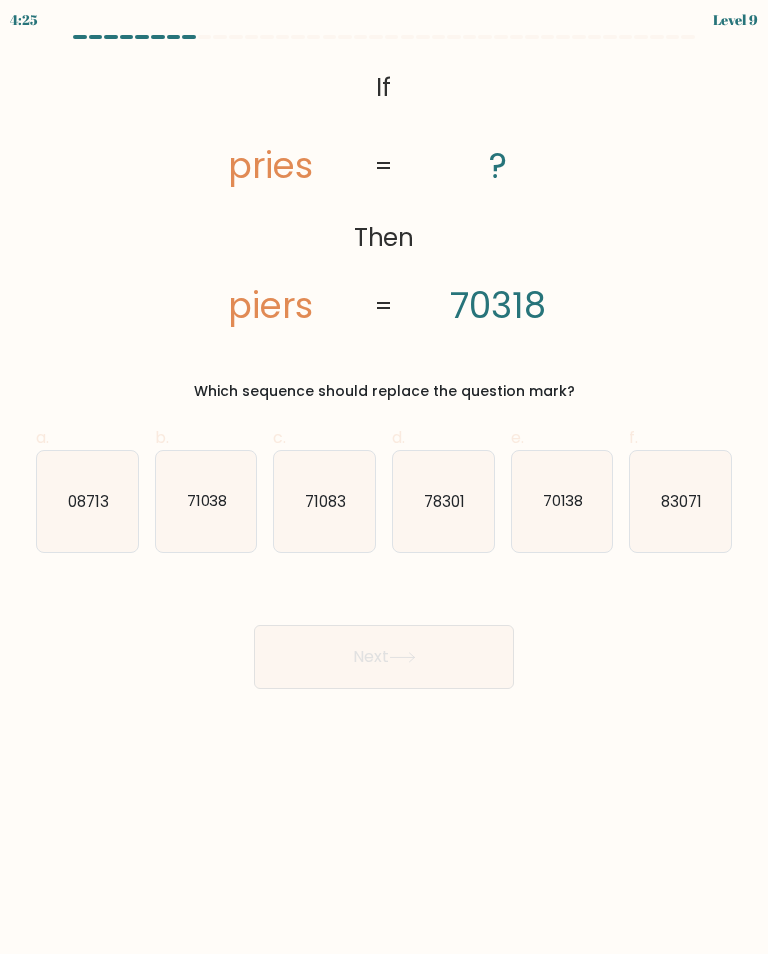 click on "71038" 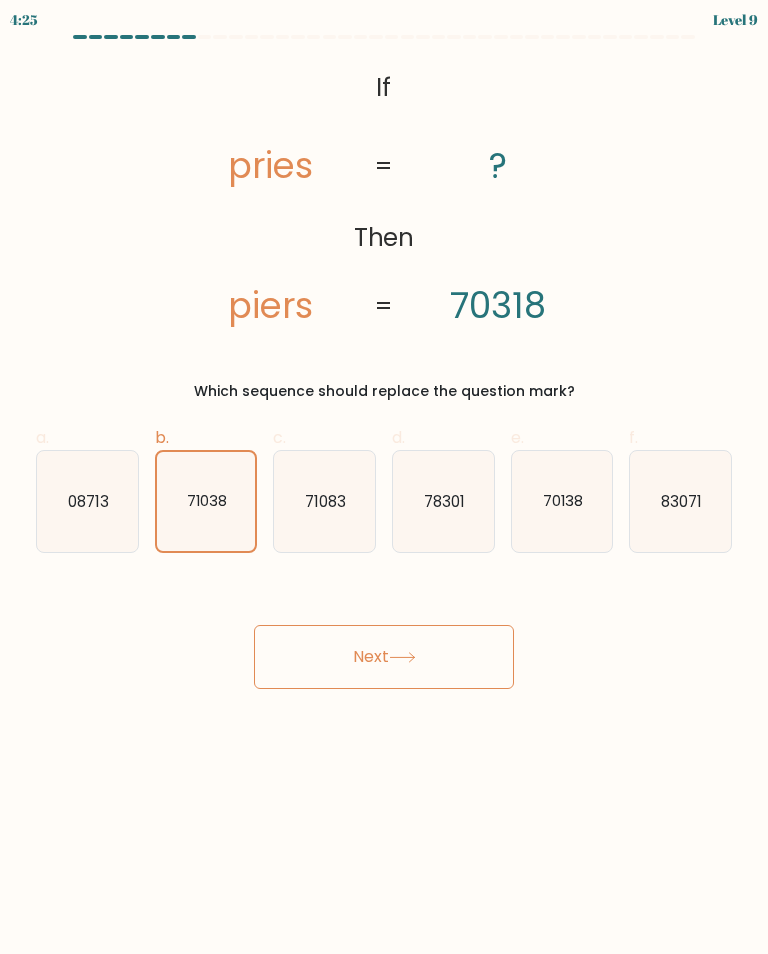 click on "Next" at bounding box center (384, 657) 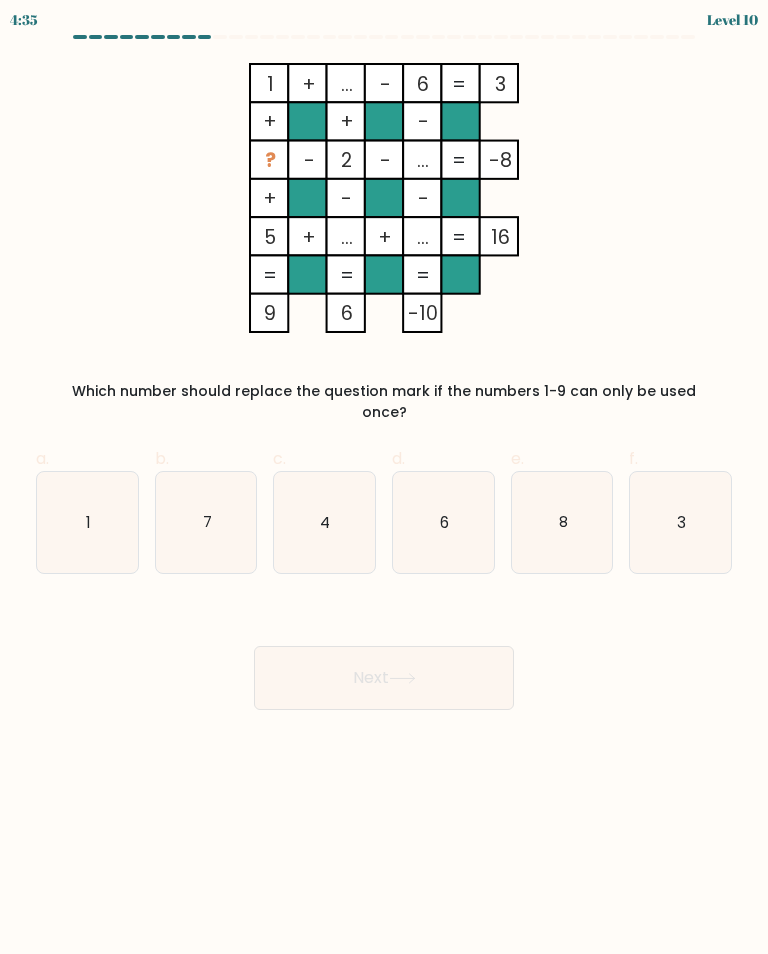 click on "4" 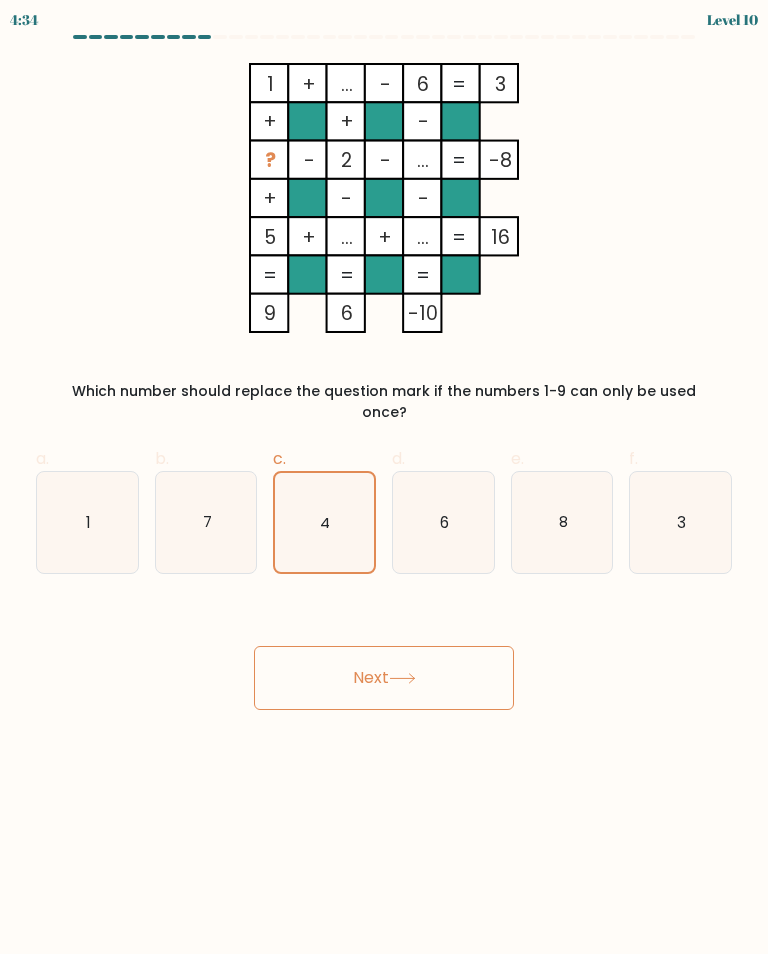 click on "Next" at bounding box center [384, 678] 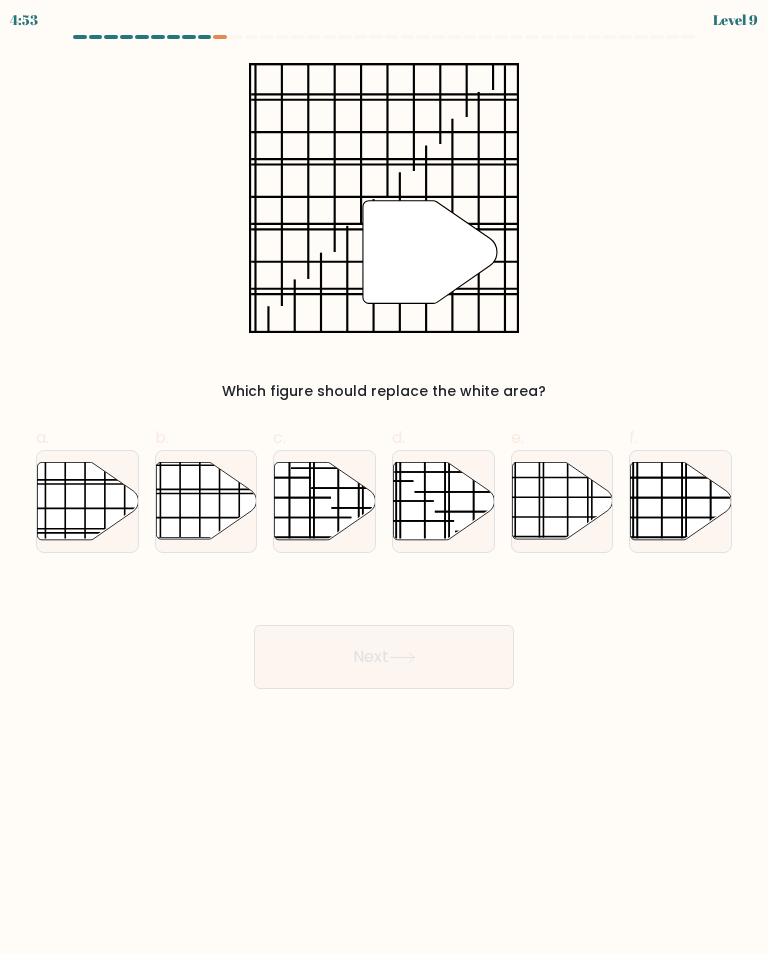 click 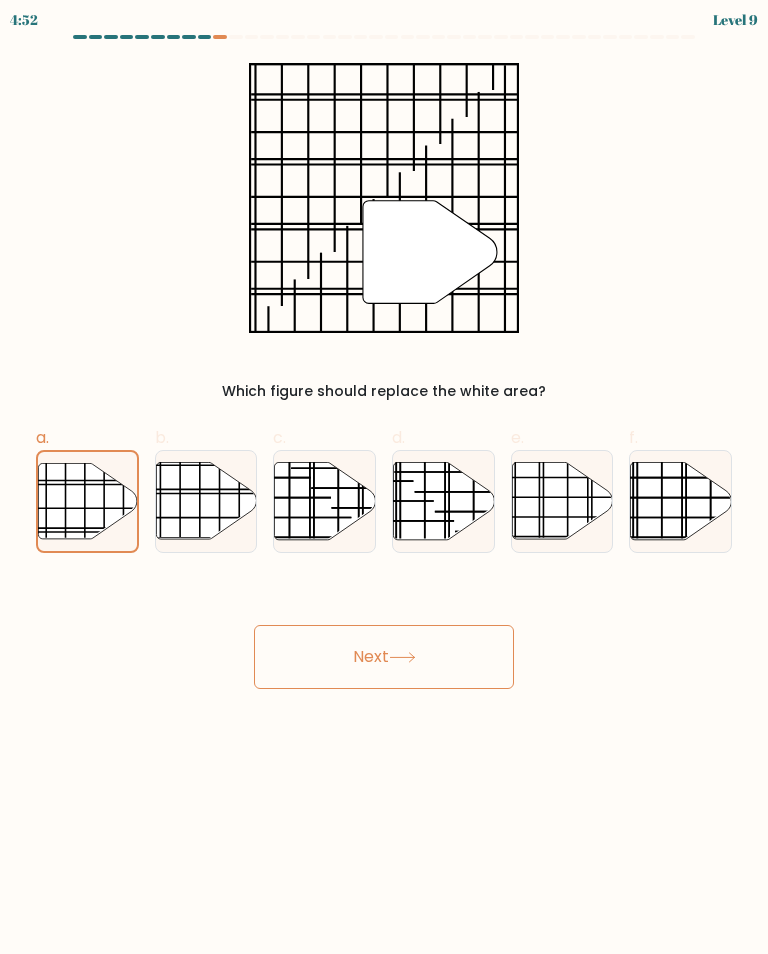 click 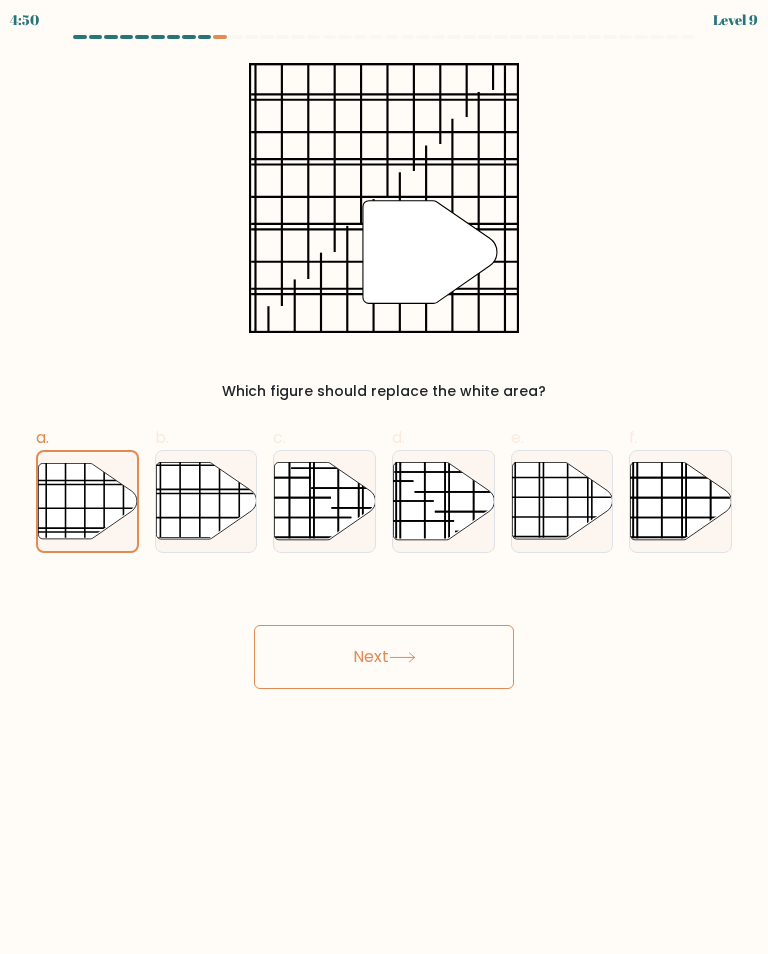 click on "Next" at bounding box center (384, 657) 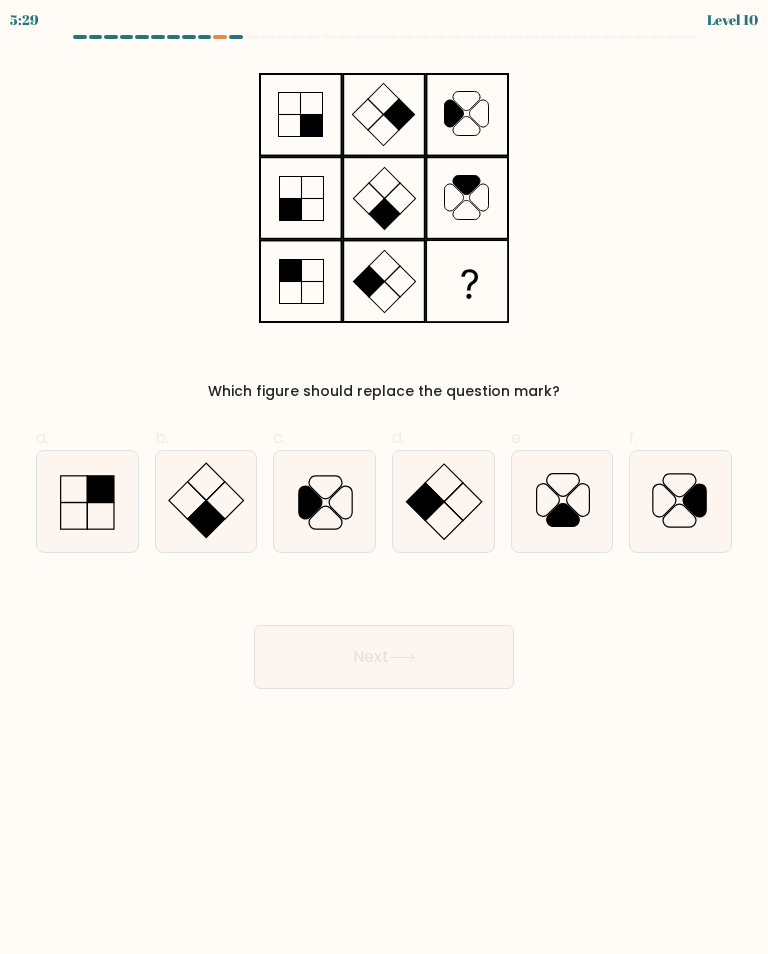 click 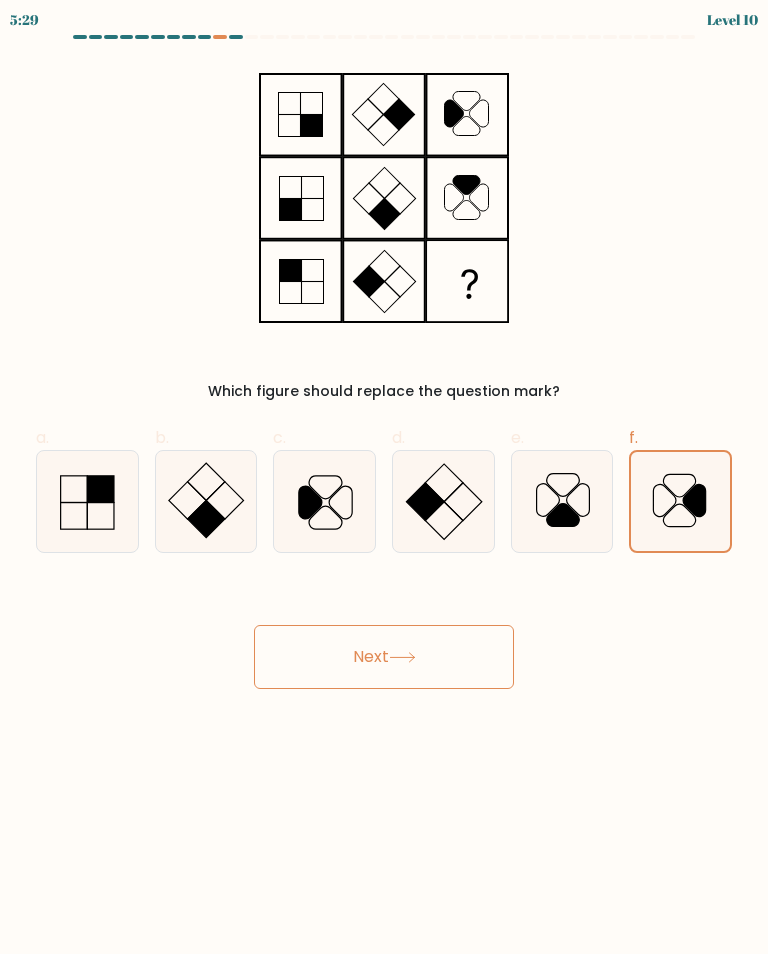 click on "Next" at bounding box center [384, 657] 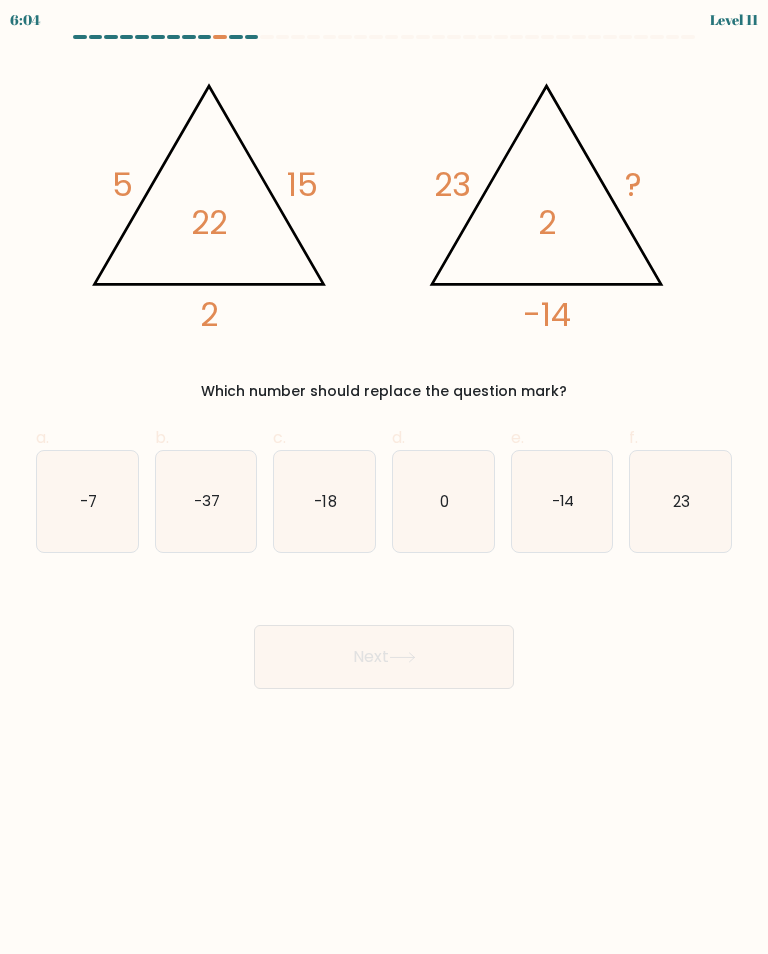 click on "-7" 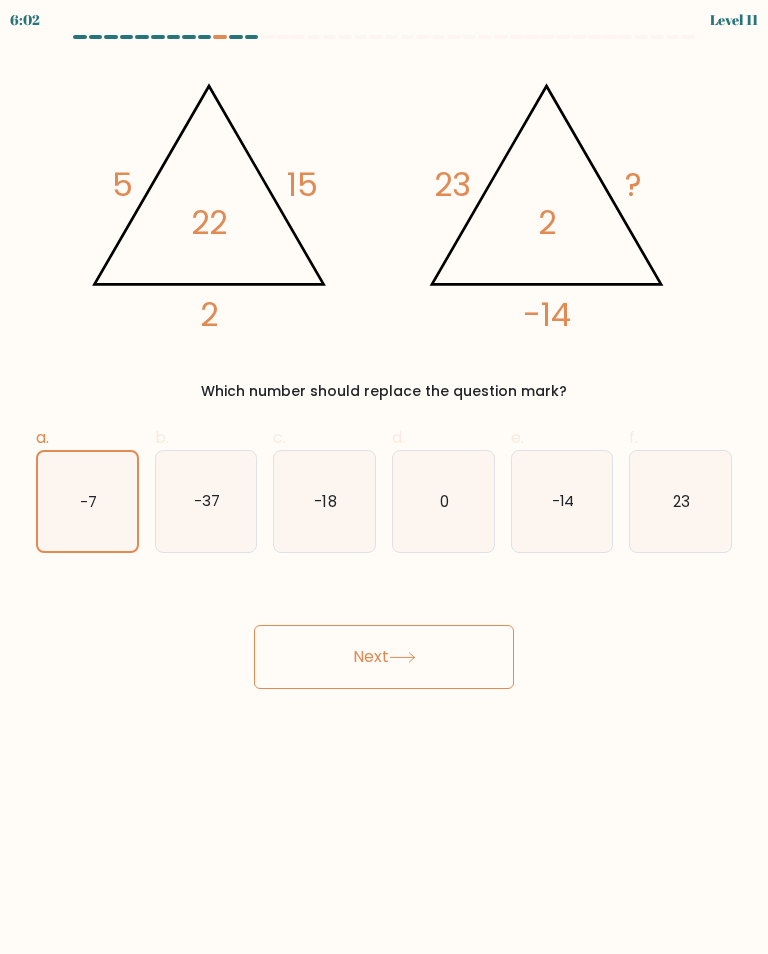 click on "Next" at bounding box center (384, 657) 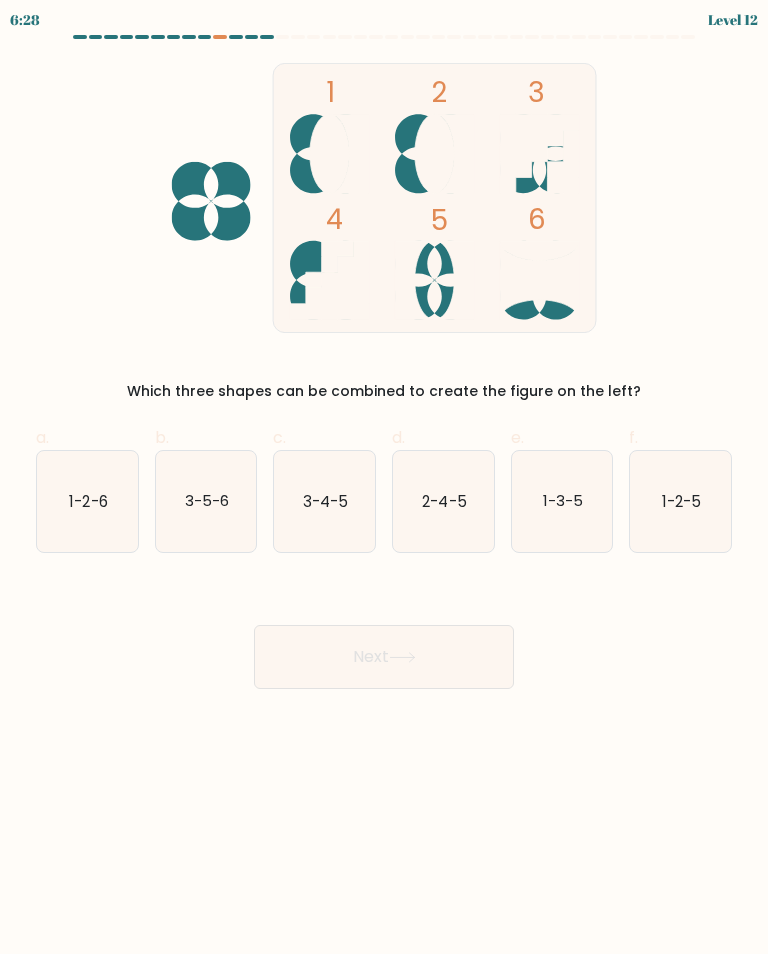 click on "1-2-5" 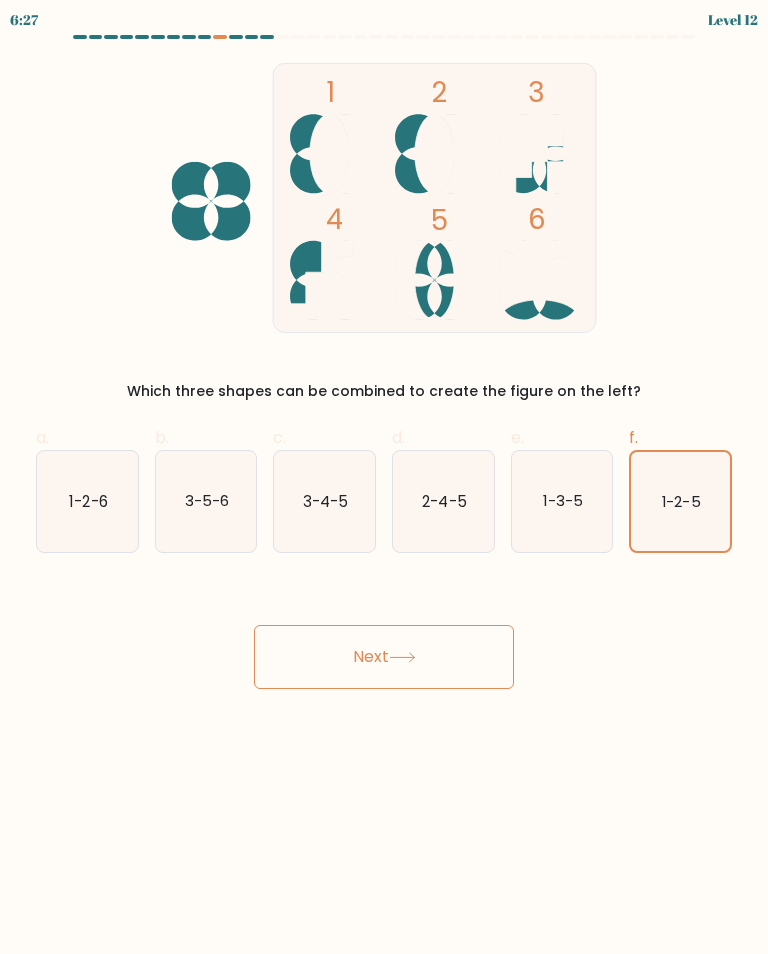 click on "Next" at bounding box center (384, 657) 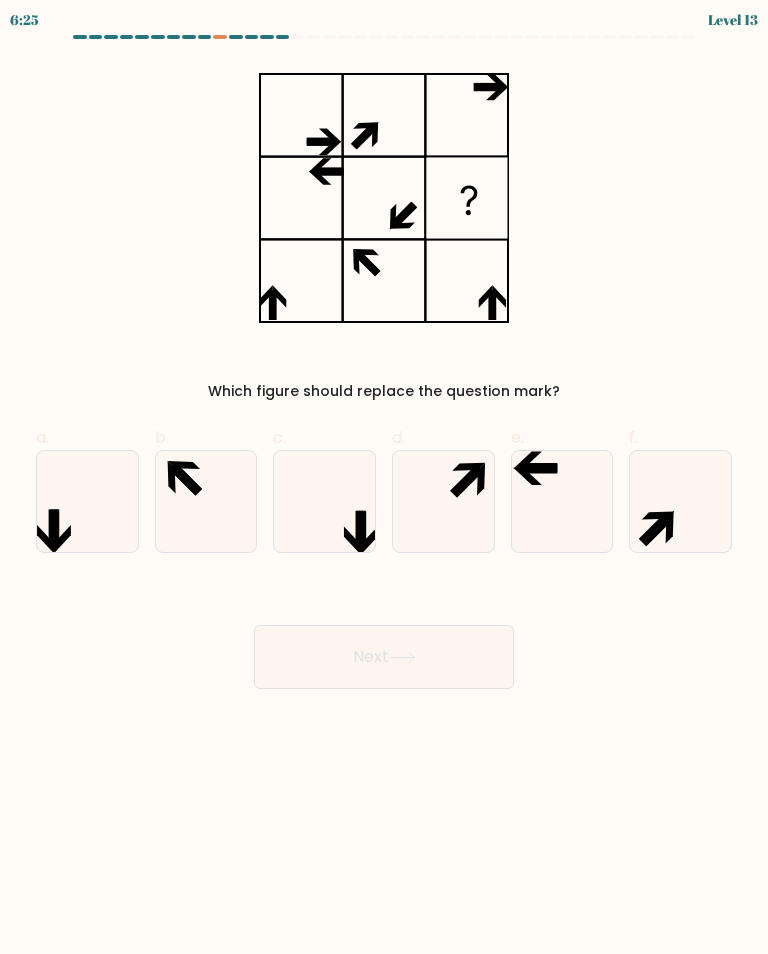 click 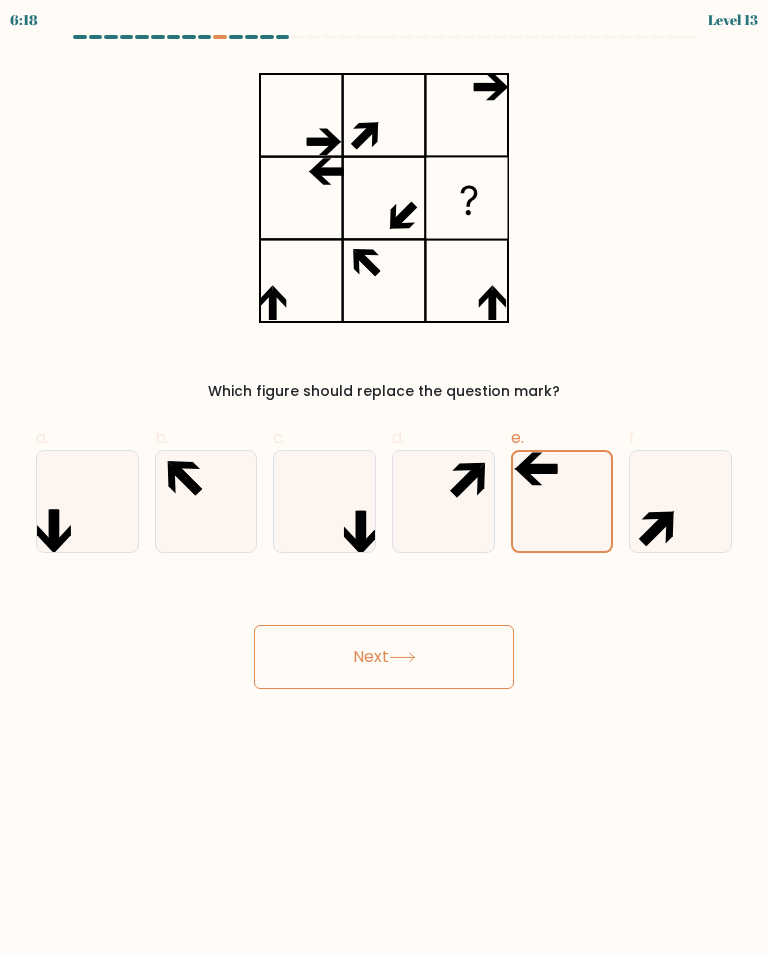 click on "Next" at bounding box center [384, 657] 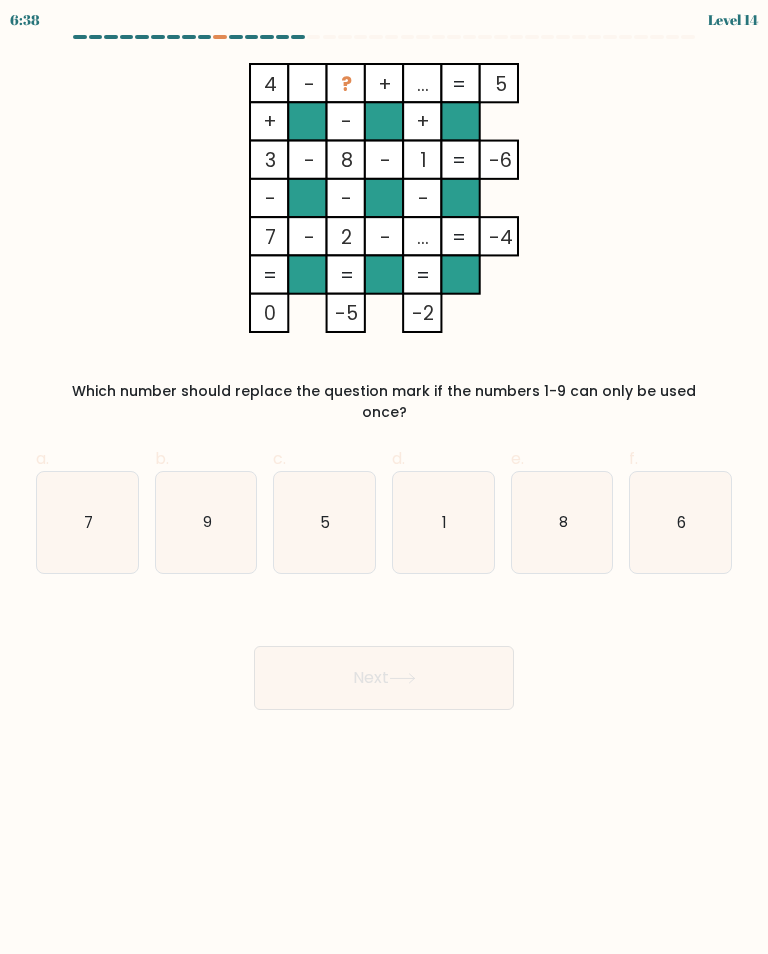click on "9" 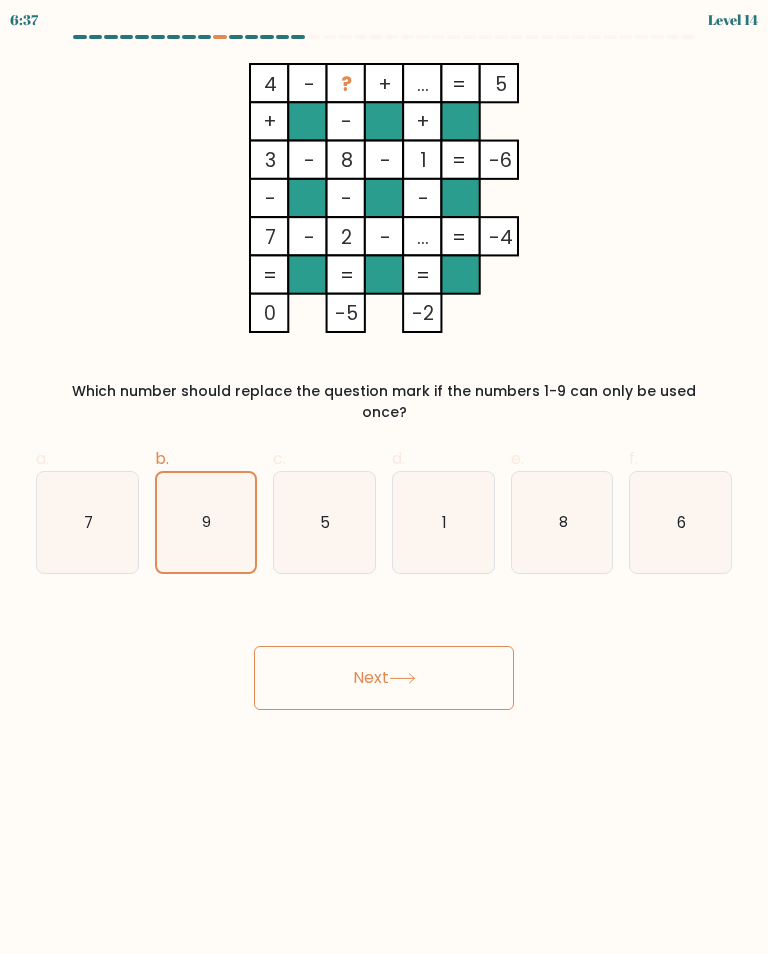 click on "Next" at bounding box center [384, 678] 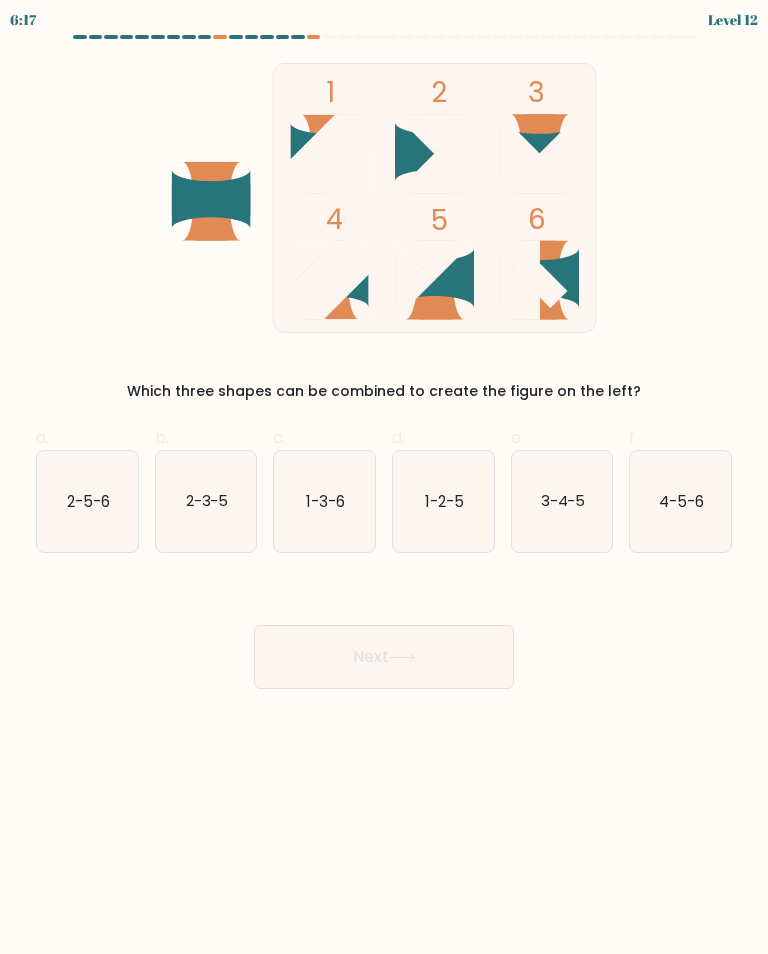 click on "3-4-5" 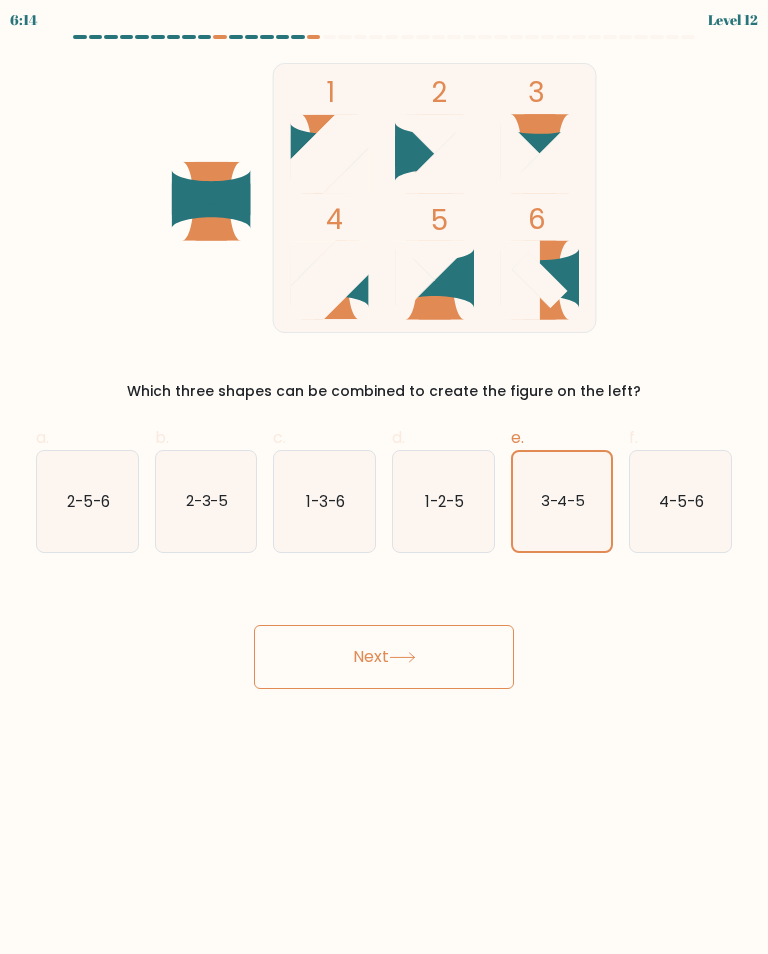 click on "Next" at bounding box center [384, 657] 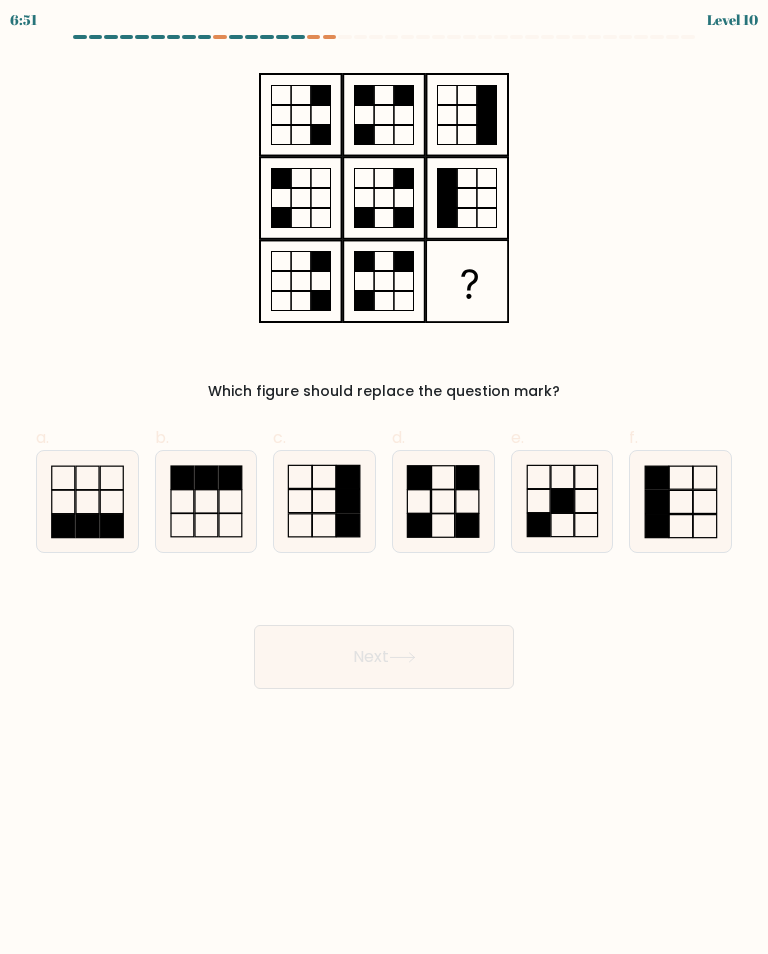 click on "6:51
Level 10" at bounding box center [384, 477] 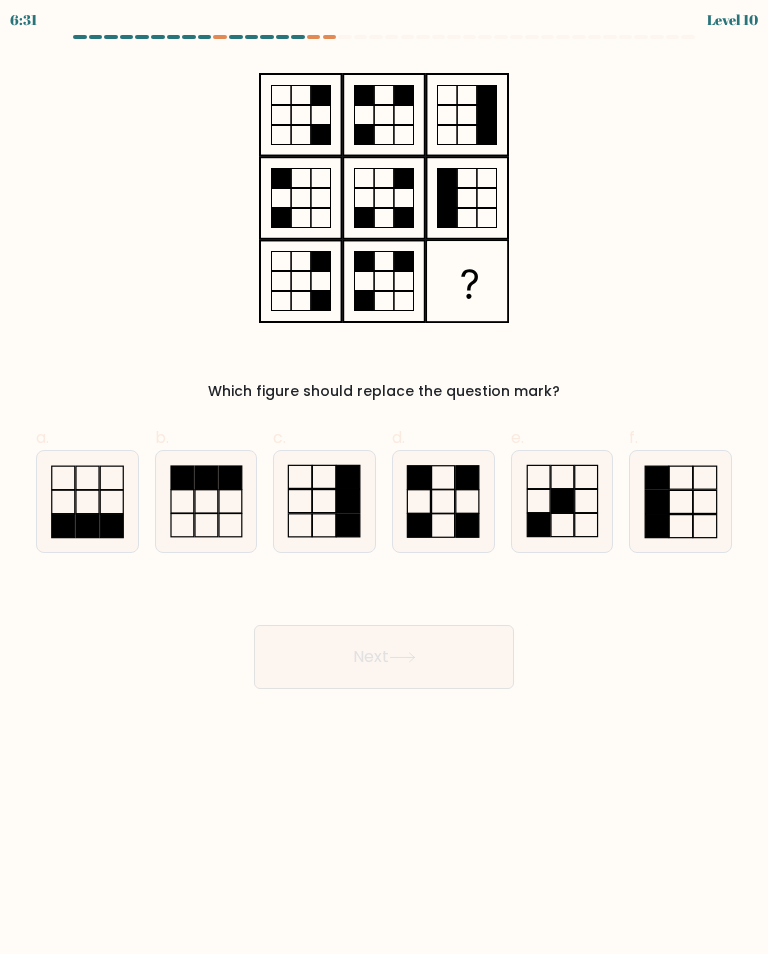 click 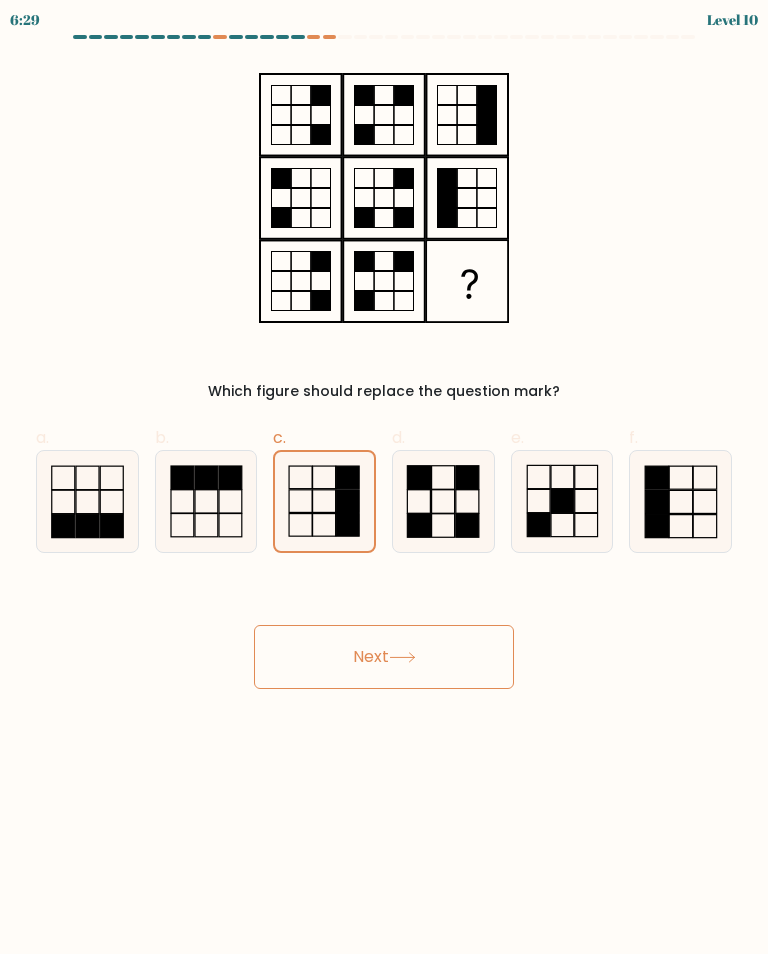 click on "Next" at bounding box center (384, 657) 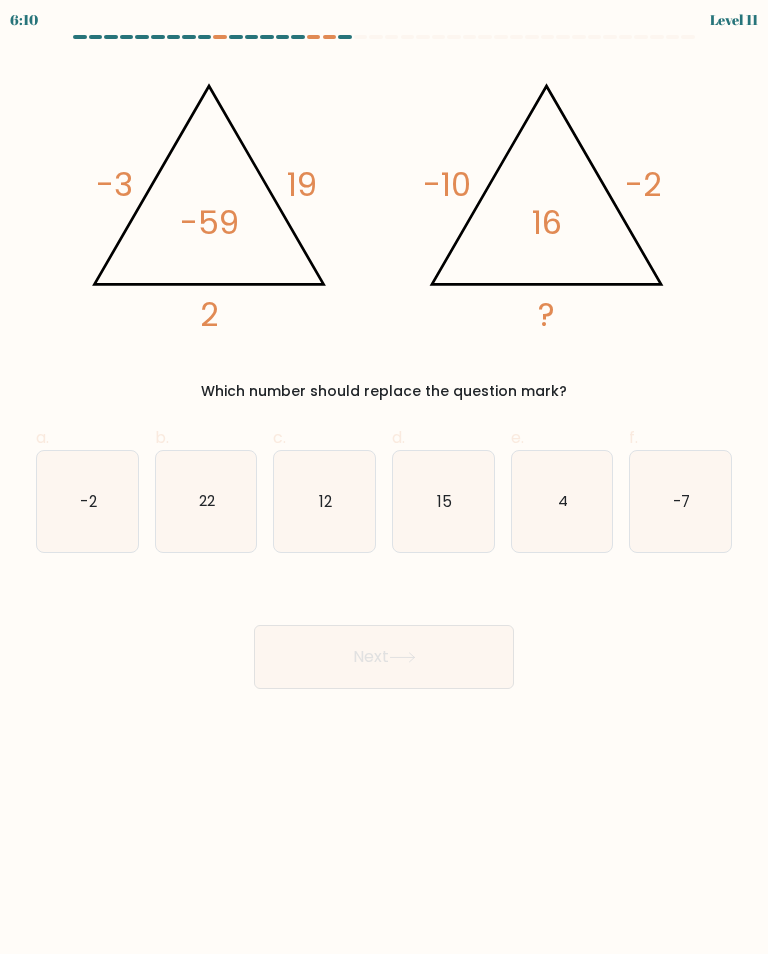 click on "4" 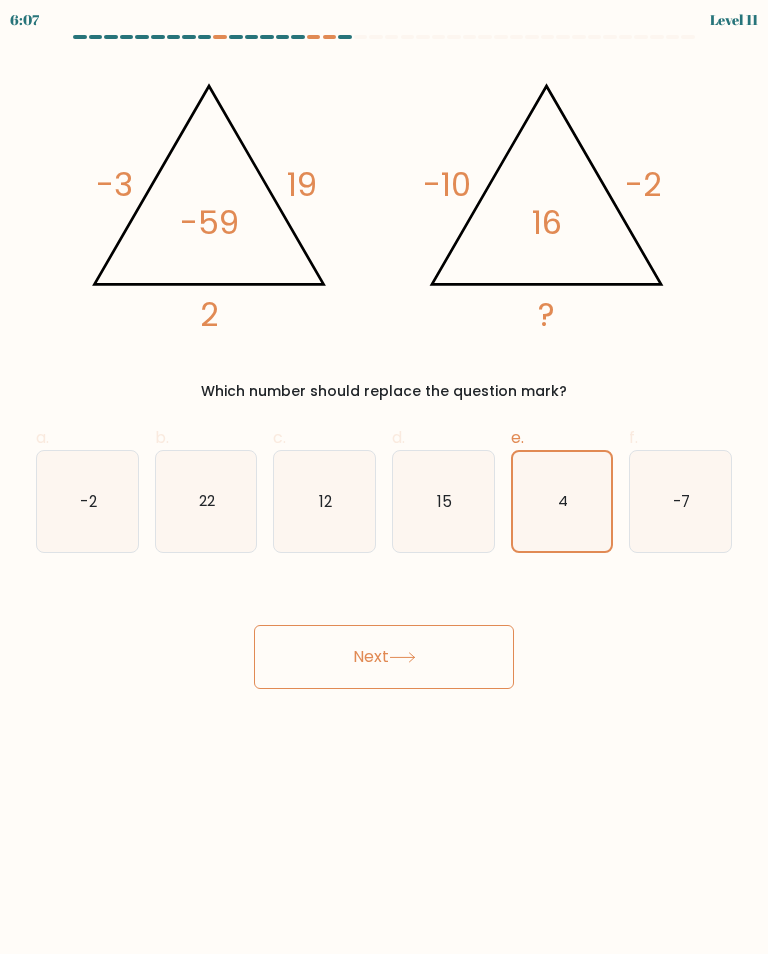 click on "Next" at bounding box center (384, 657) 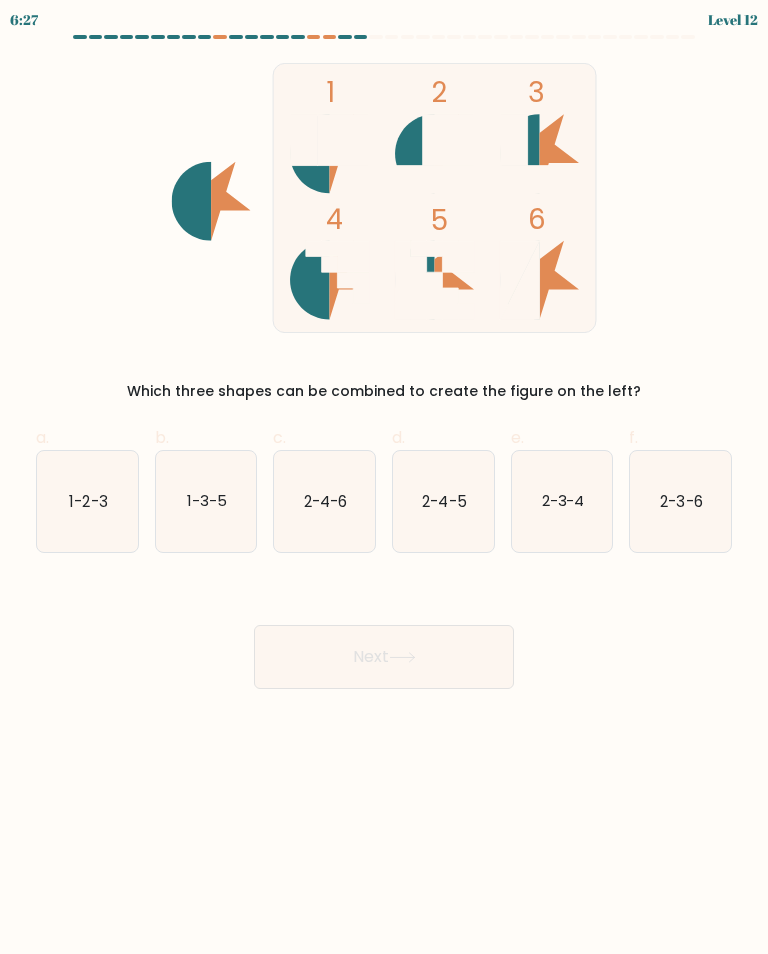 click on "1-2-3" 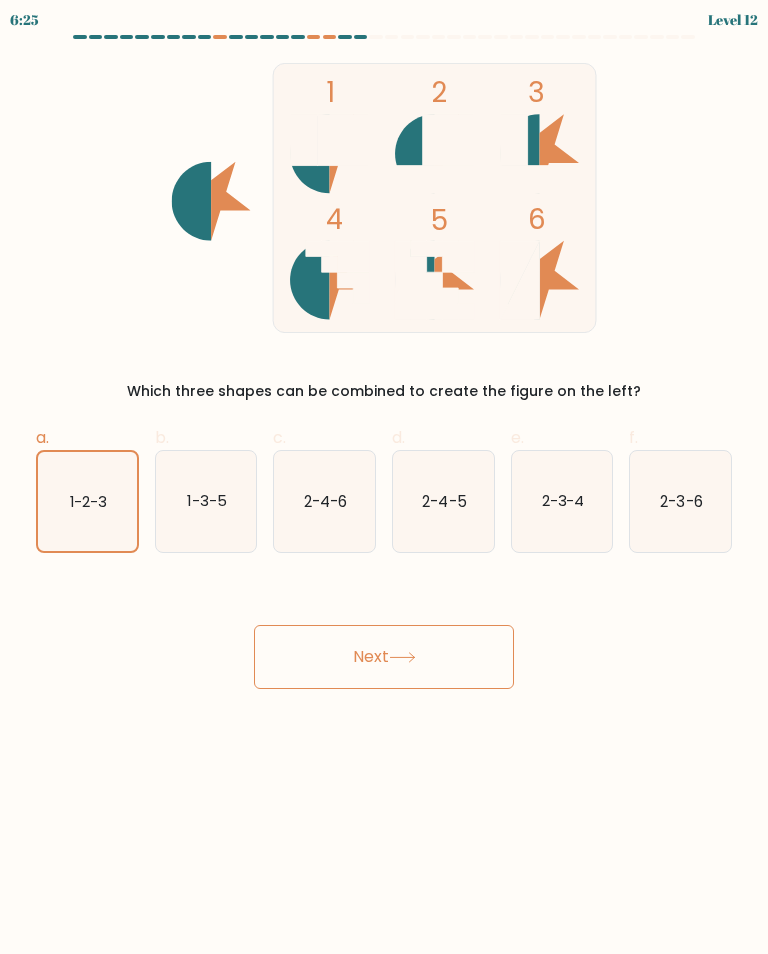 click on "Next" at bounding box center (384, 657) 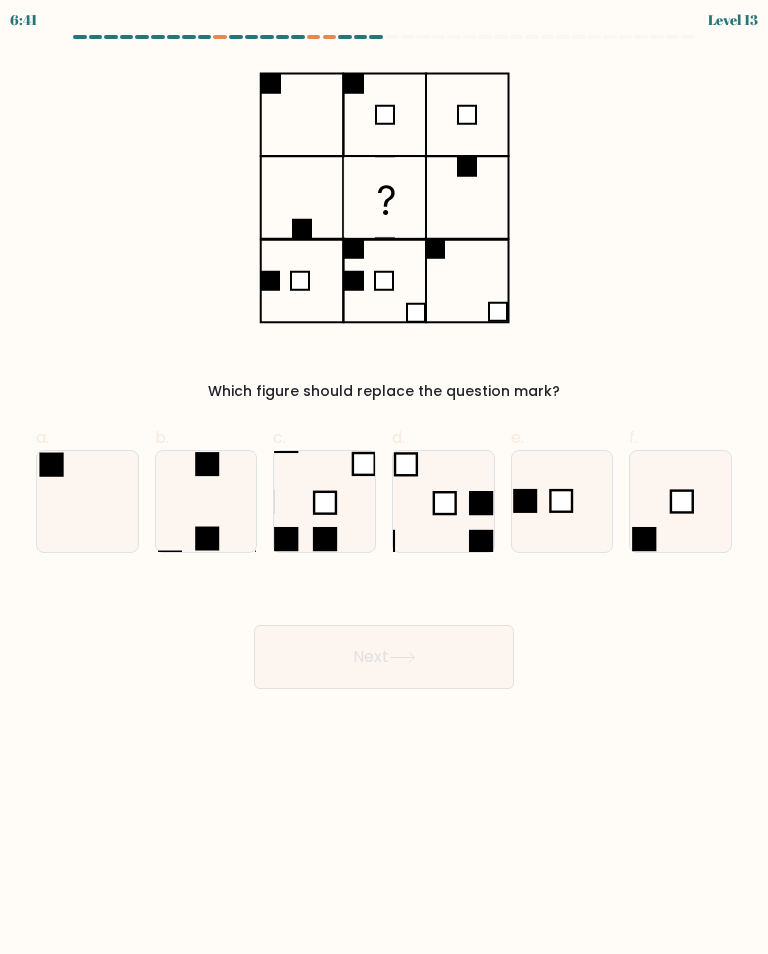click 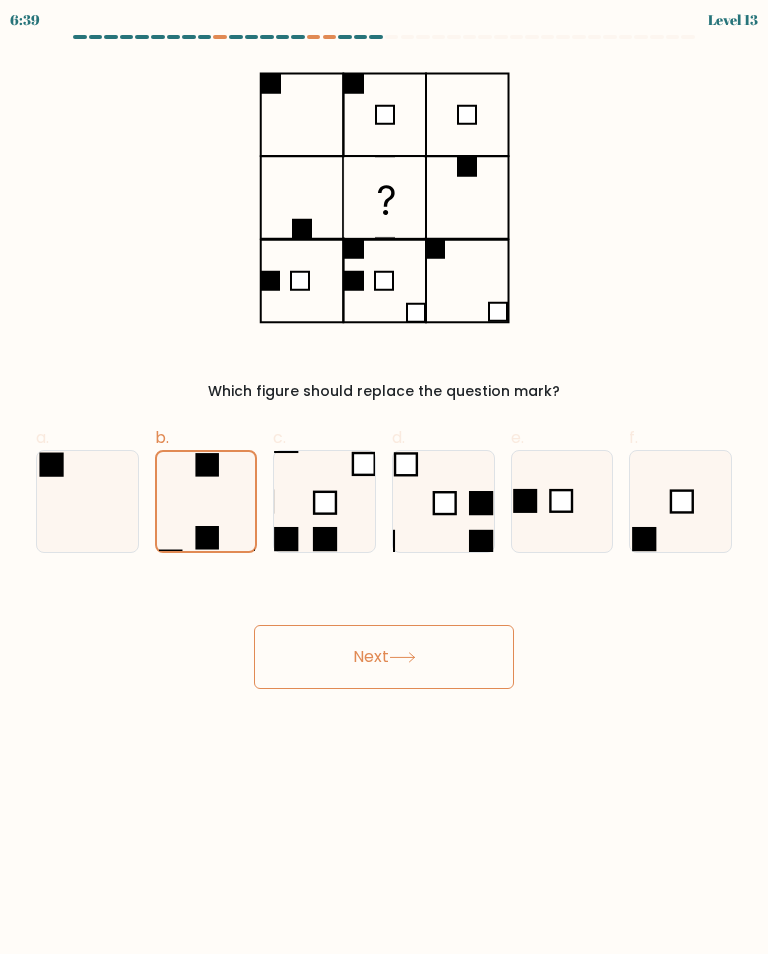 click 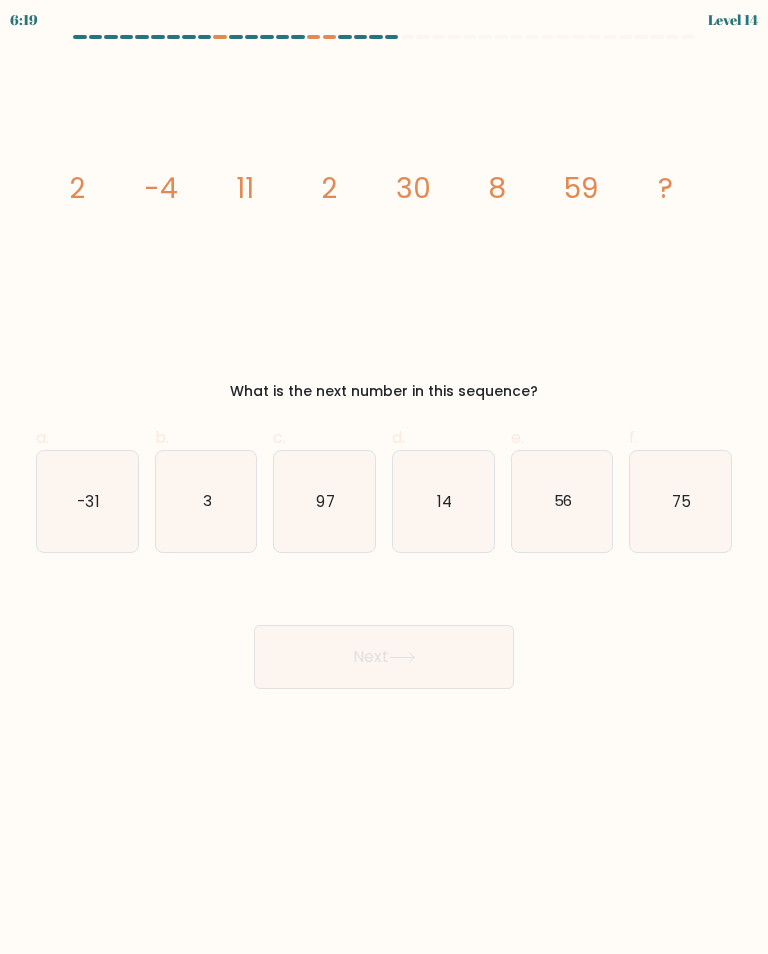 click on "14" 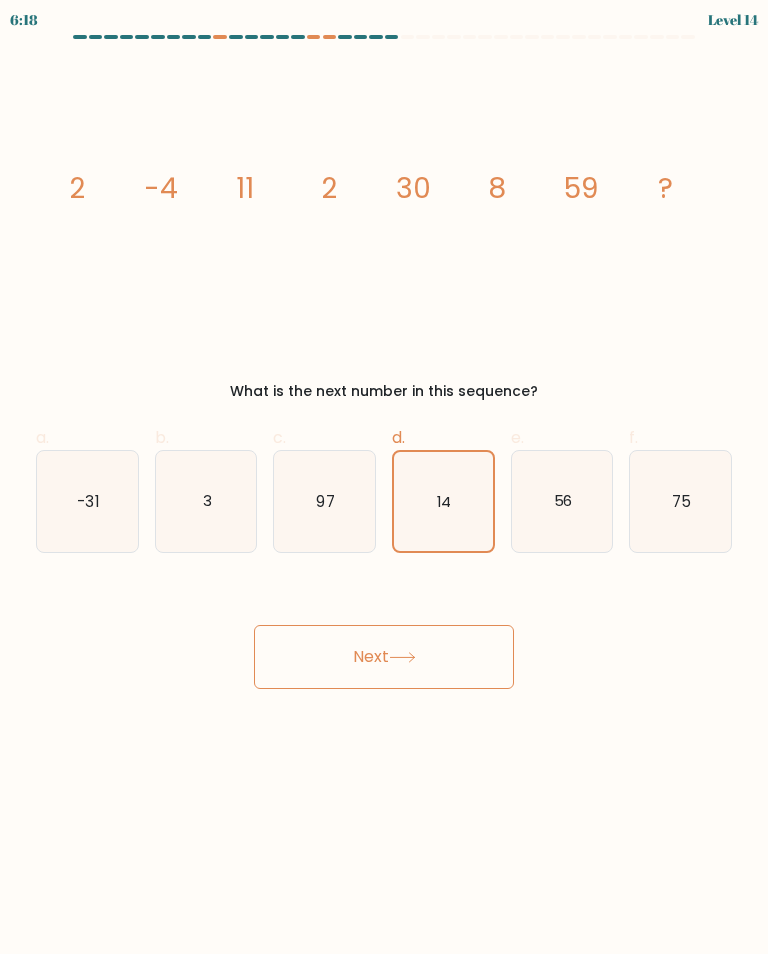 click on "Next" at bounding box center [384, 657] 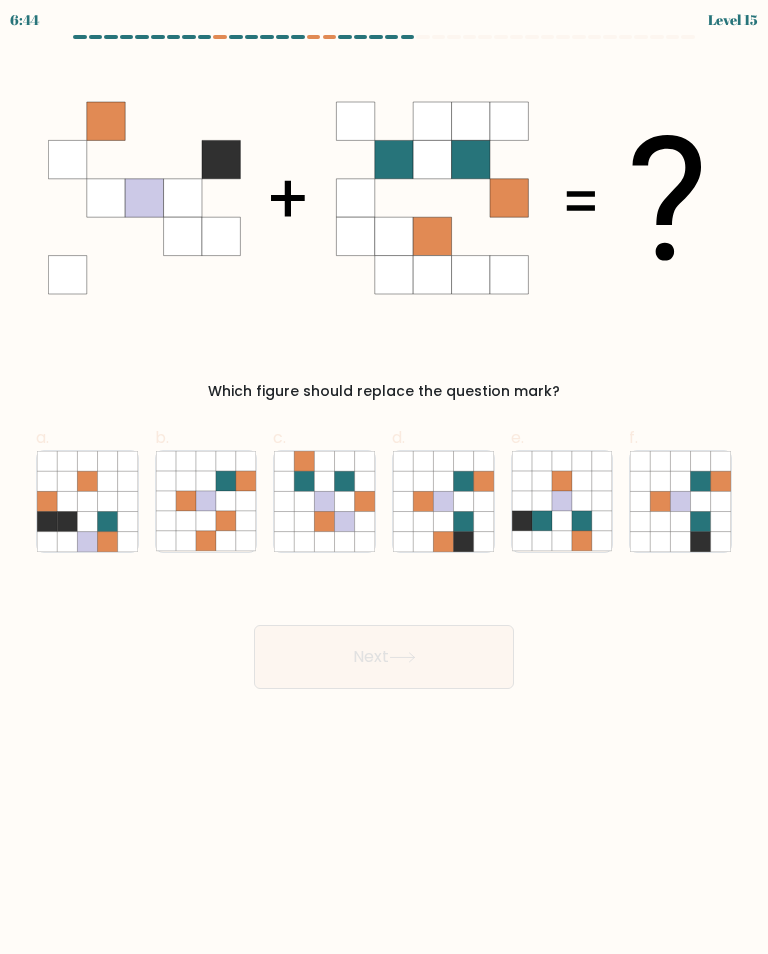 click 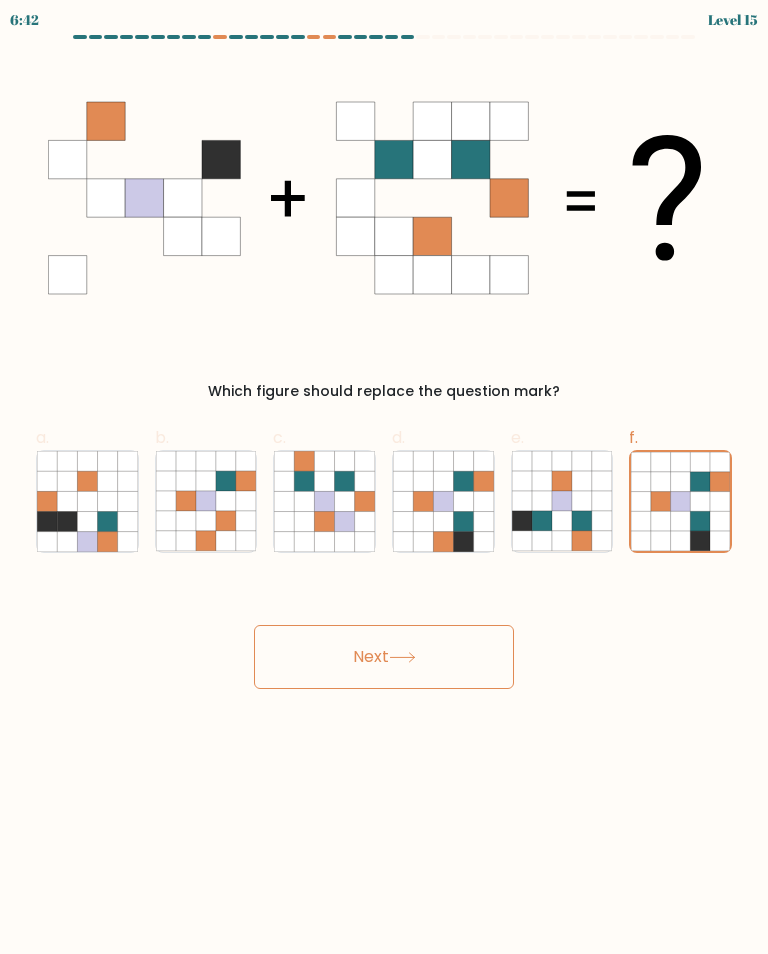 click 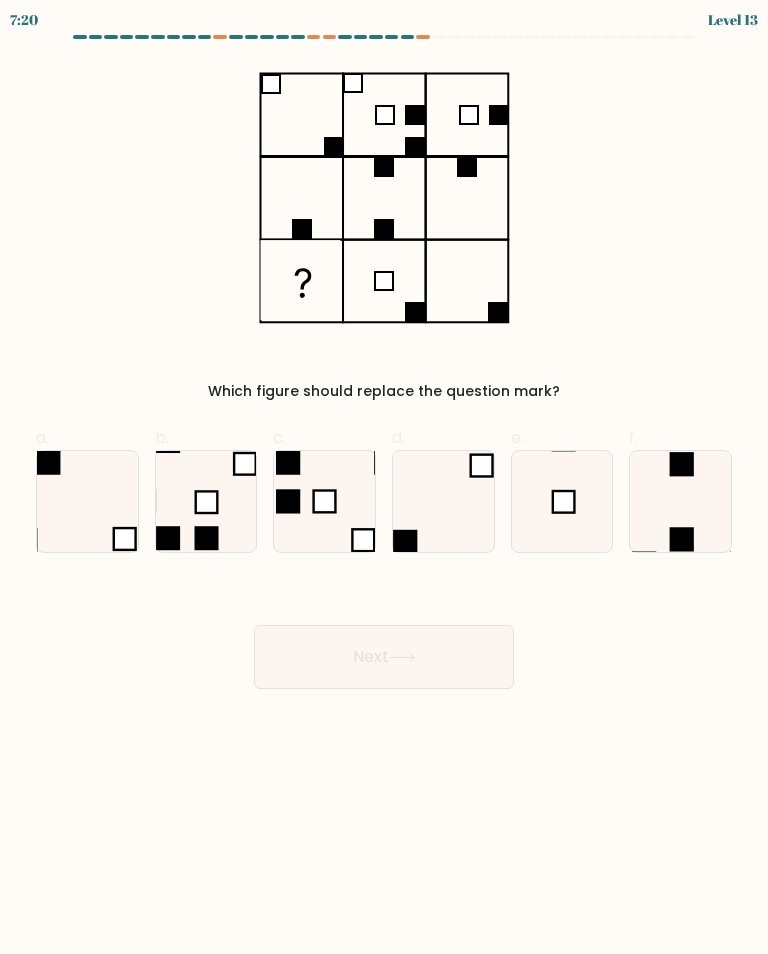 click on "7:20
Level 13" at bounding box center [384, 477] 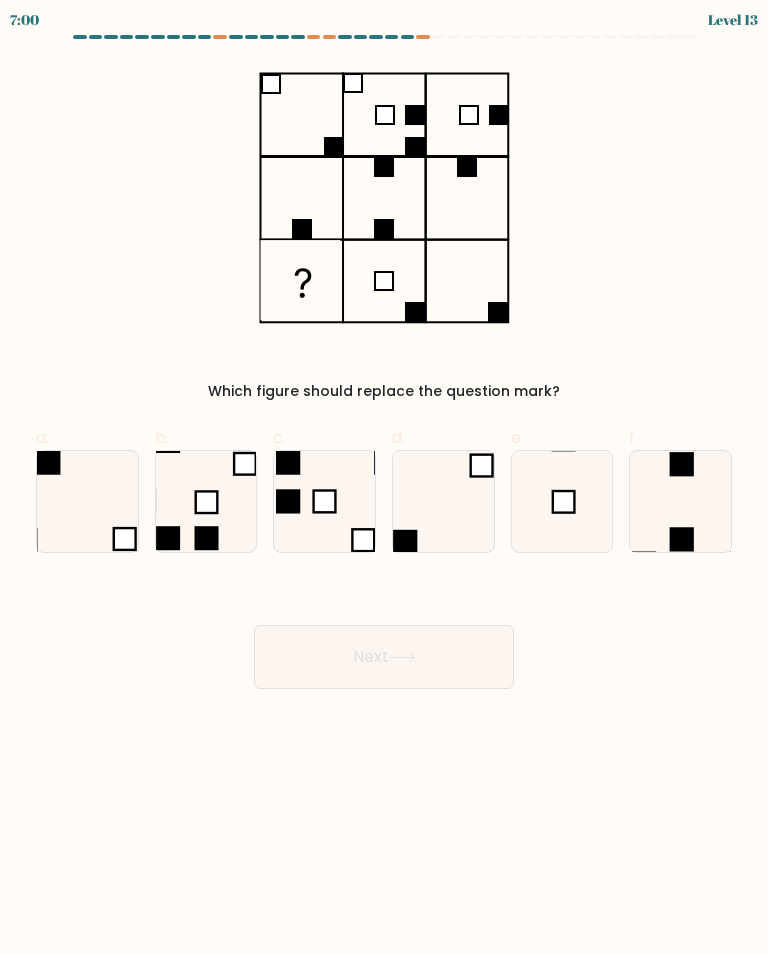 click 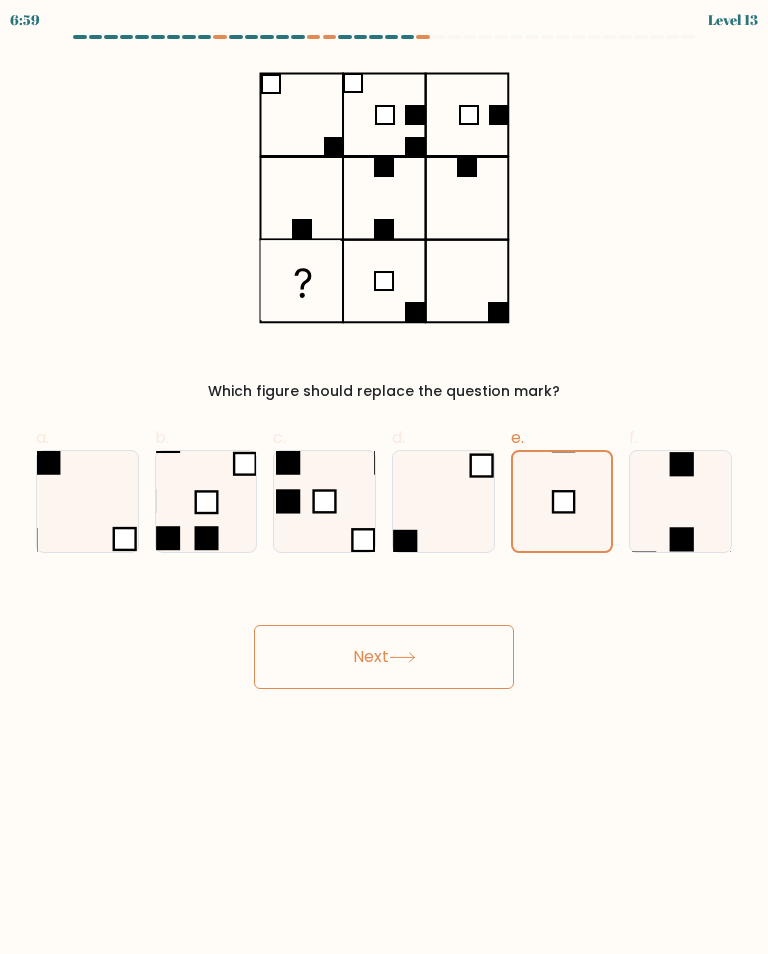 click 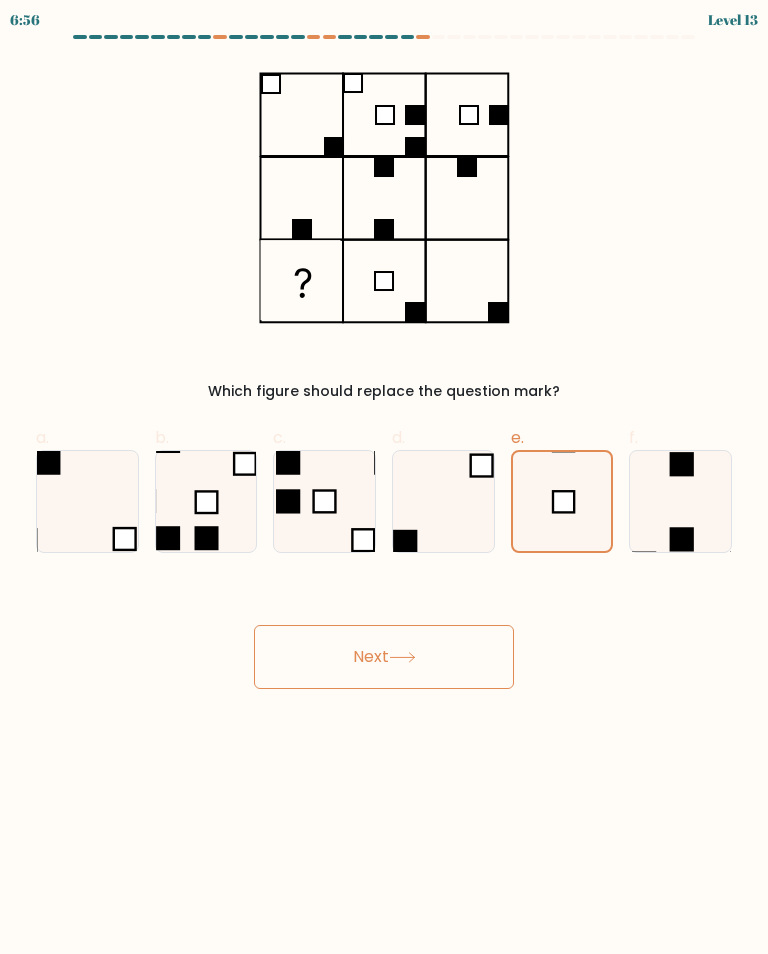 click on "Next" at bounding box center (384, 657) 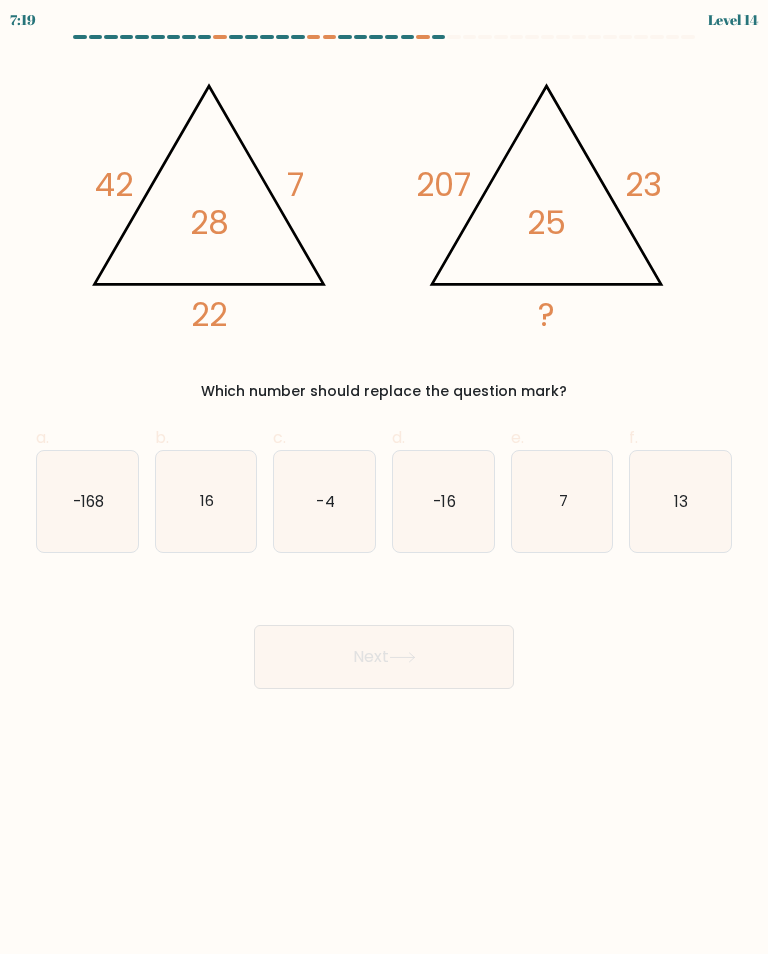 click on "7" 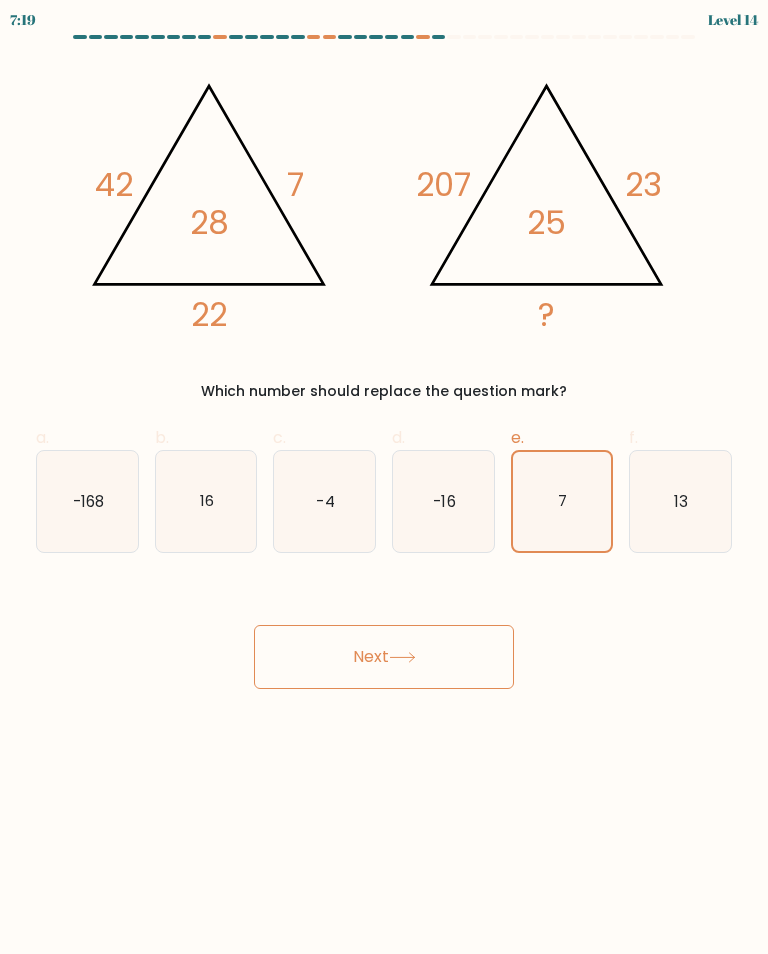 click 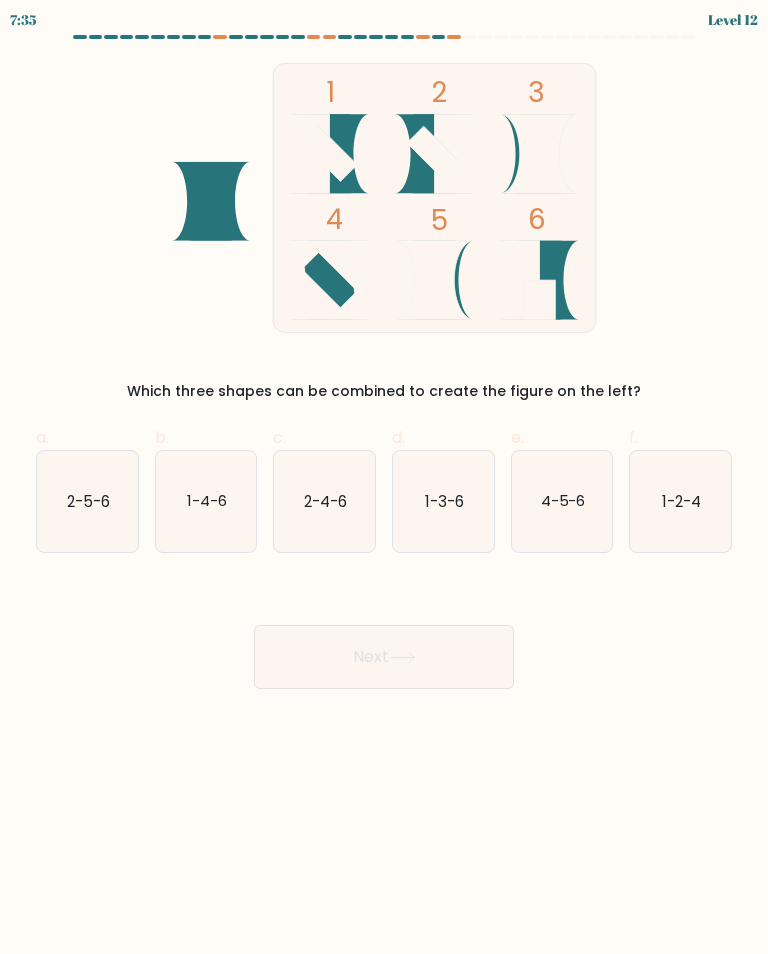 click on "1-2-4" 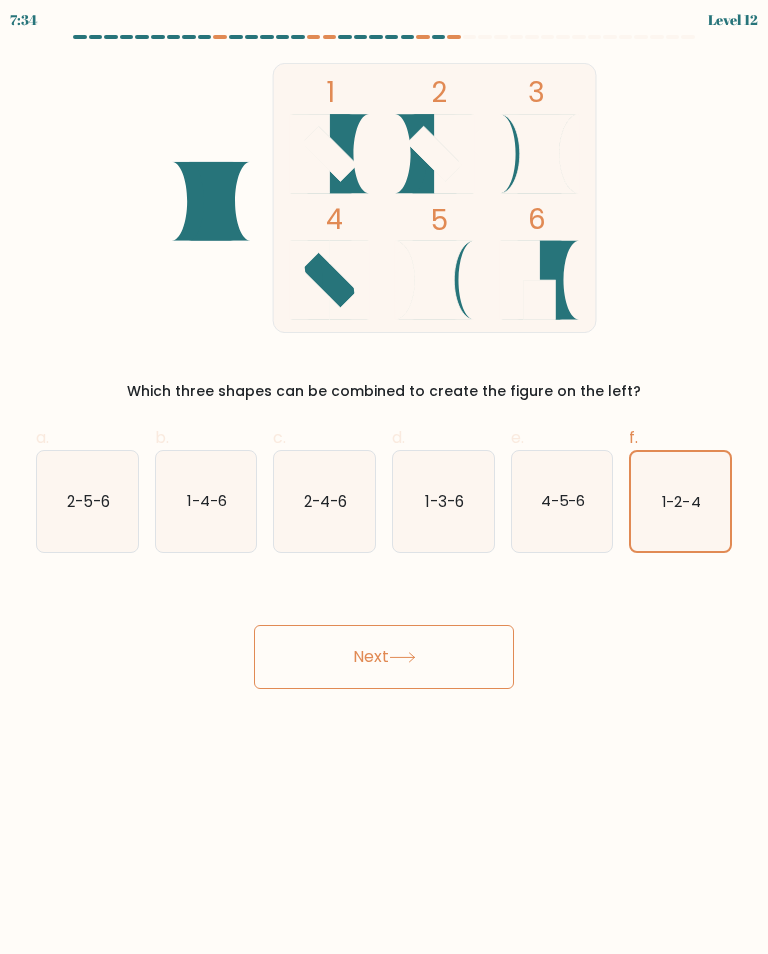 click on "Next" at bounding box center (384, 657) 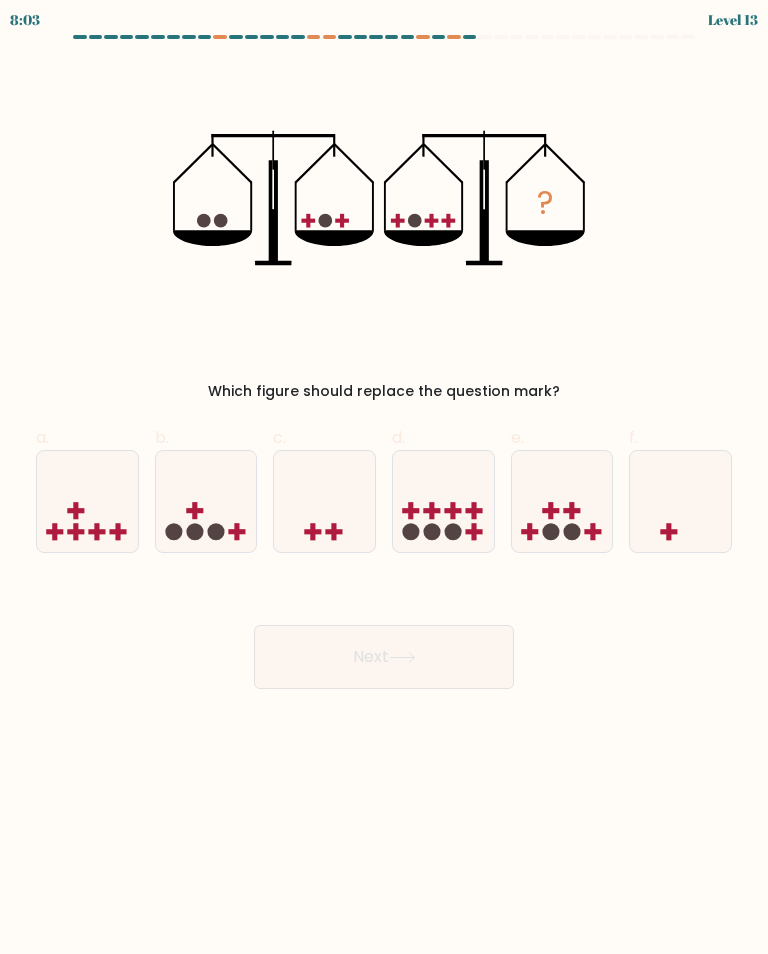 click 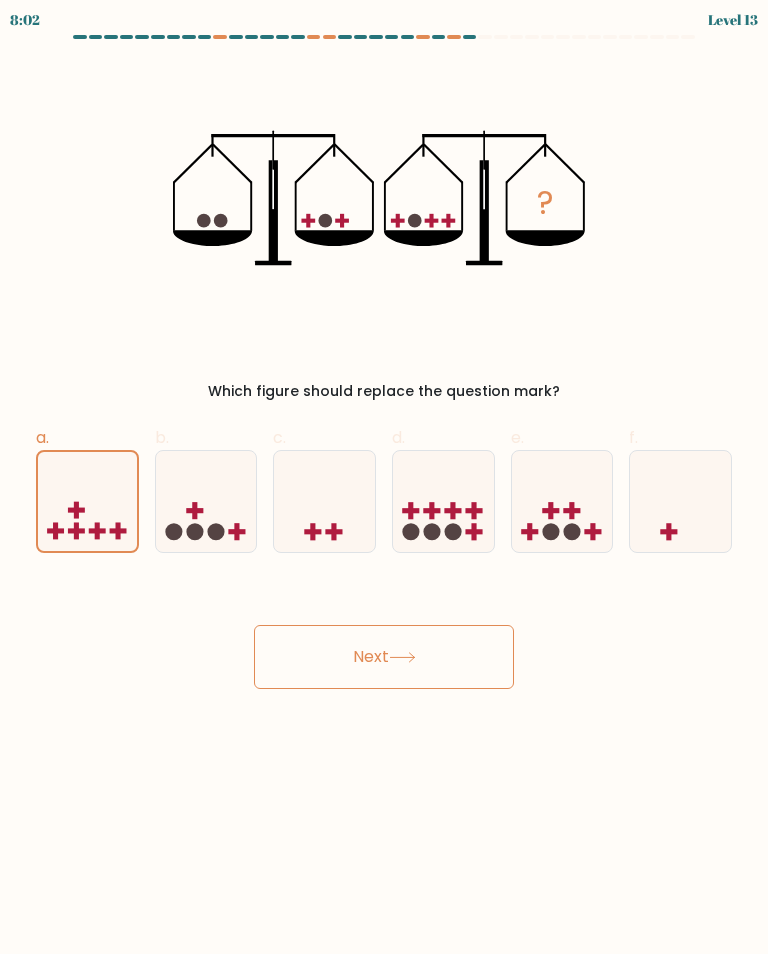 click on "Next" at bounding box center (384, 657) 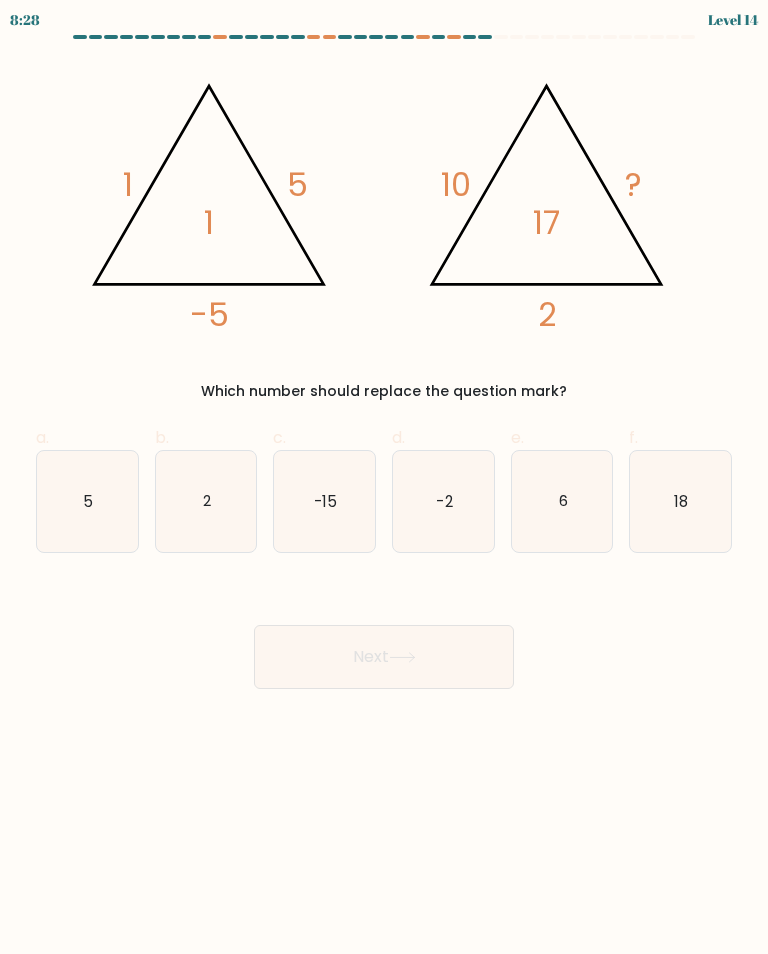 click on "5" 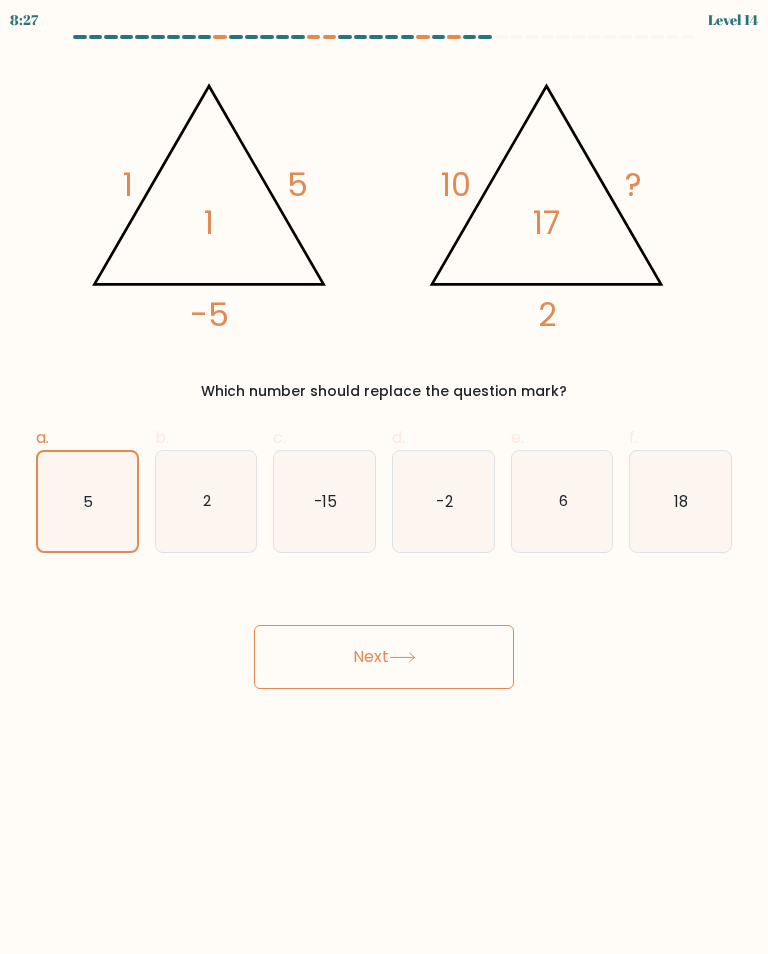 click on "Next" at bounding box center (384, 657) 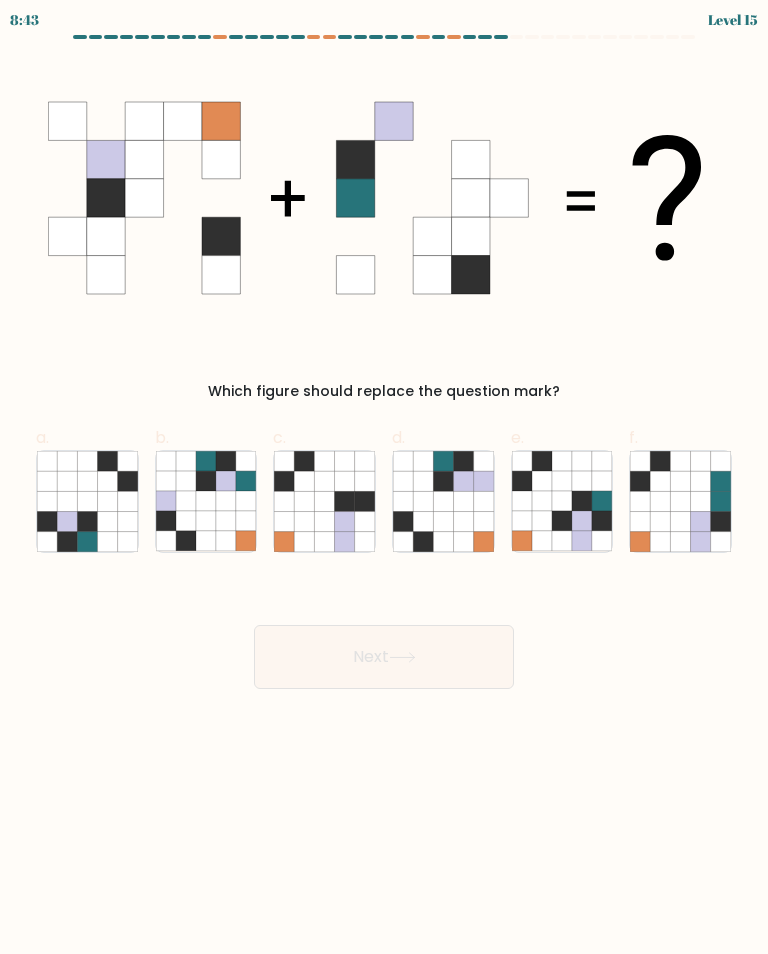 click 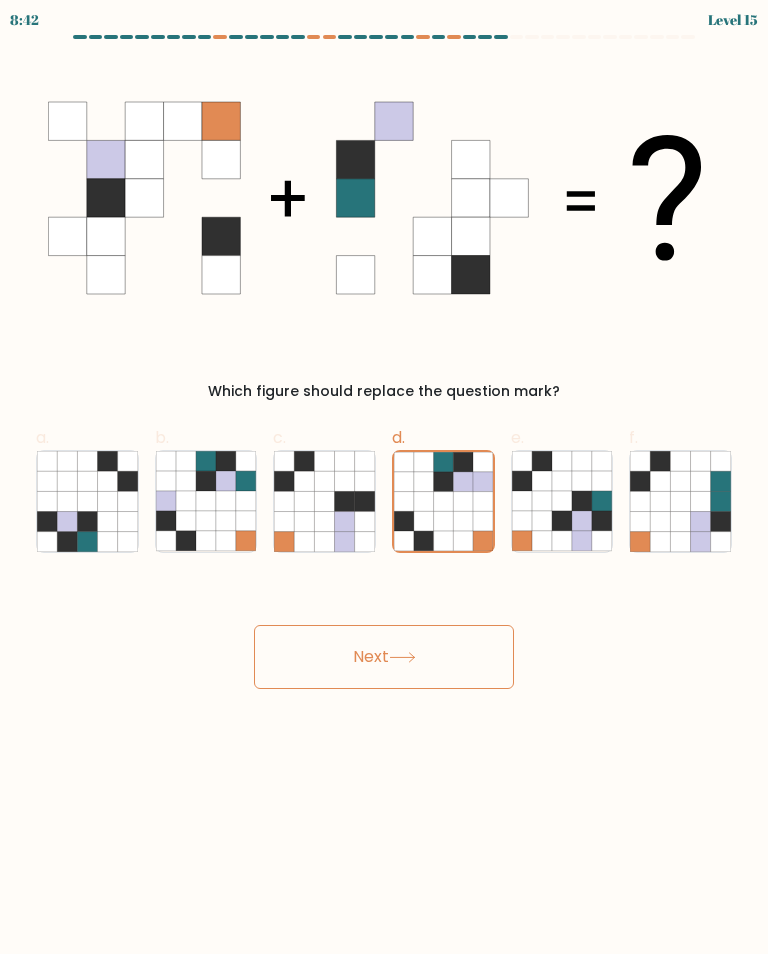 click on "Next" at bounding box center [384, 657] 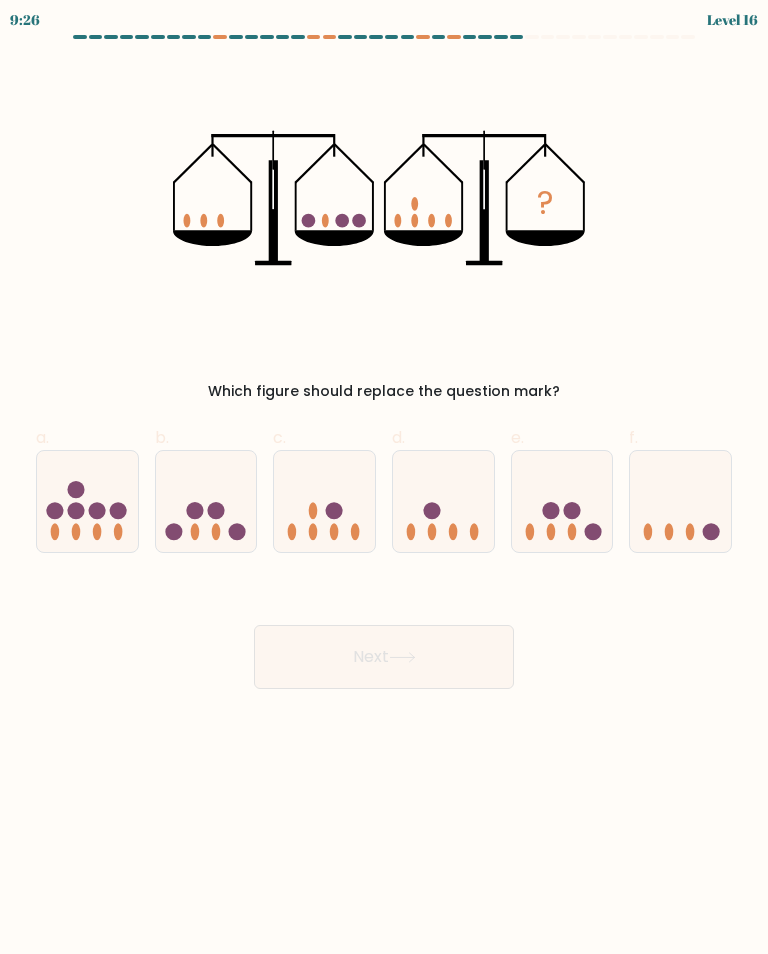 click on "Next" at bounding box center [384, 657] 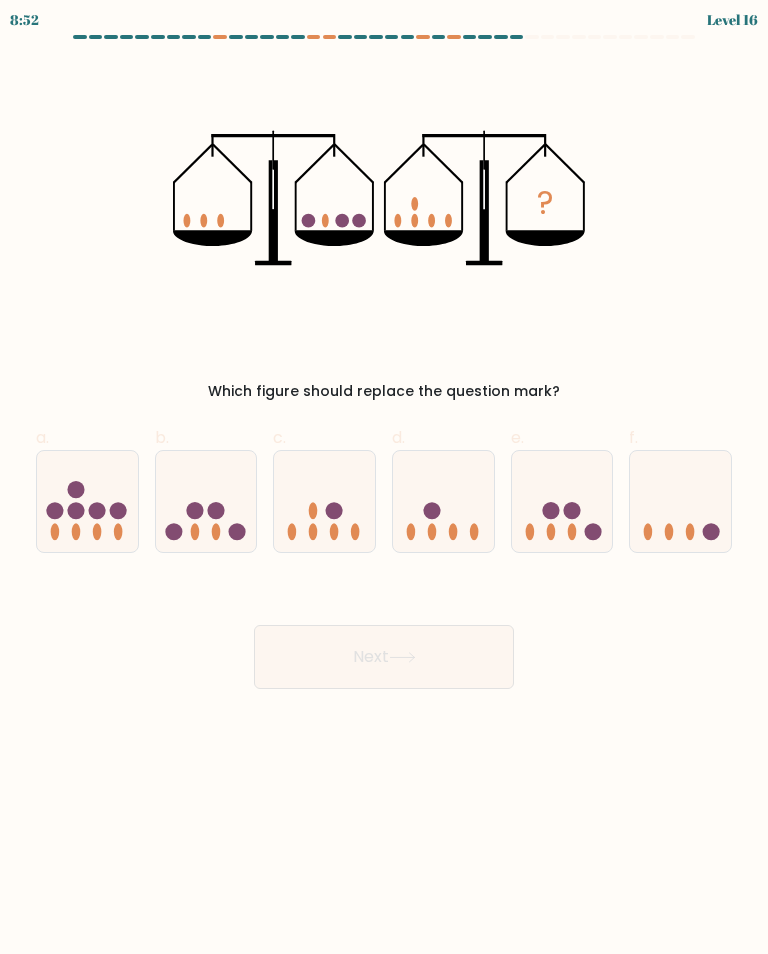 click on "Next" at bounding box center [384, 633] 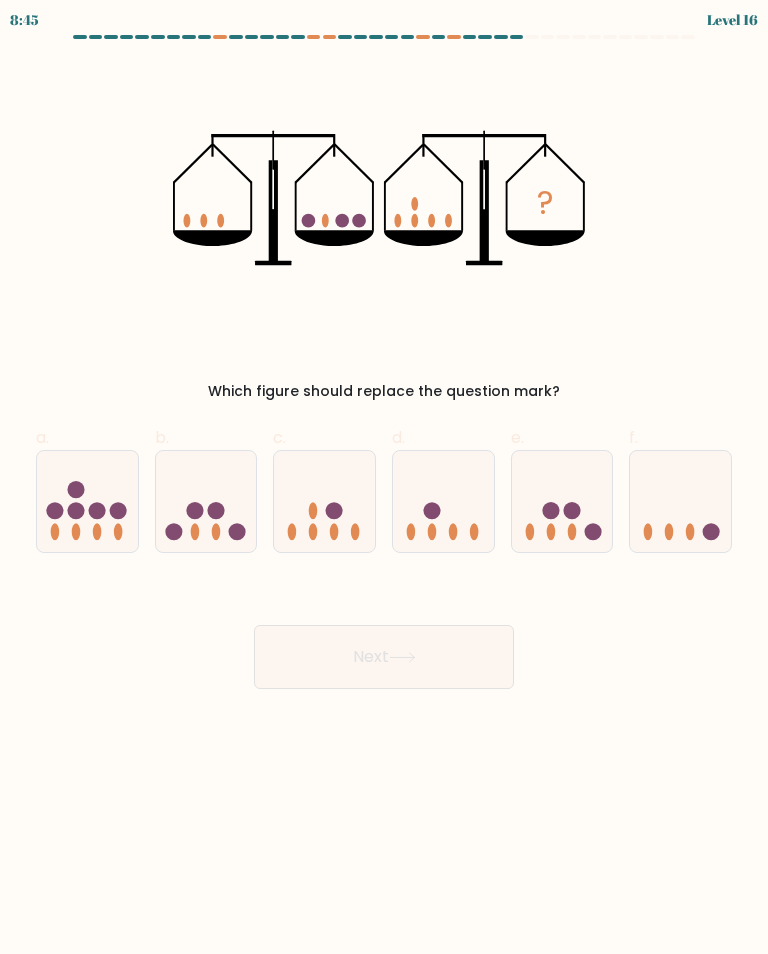 click 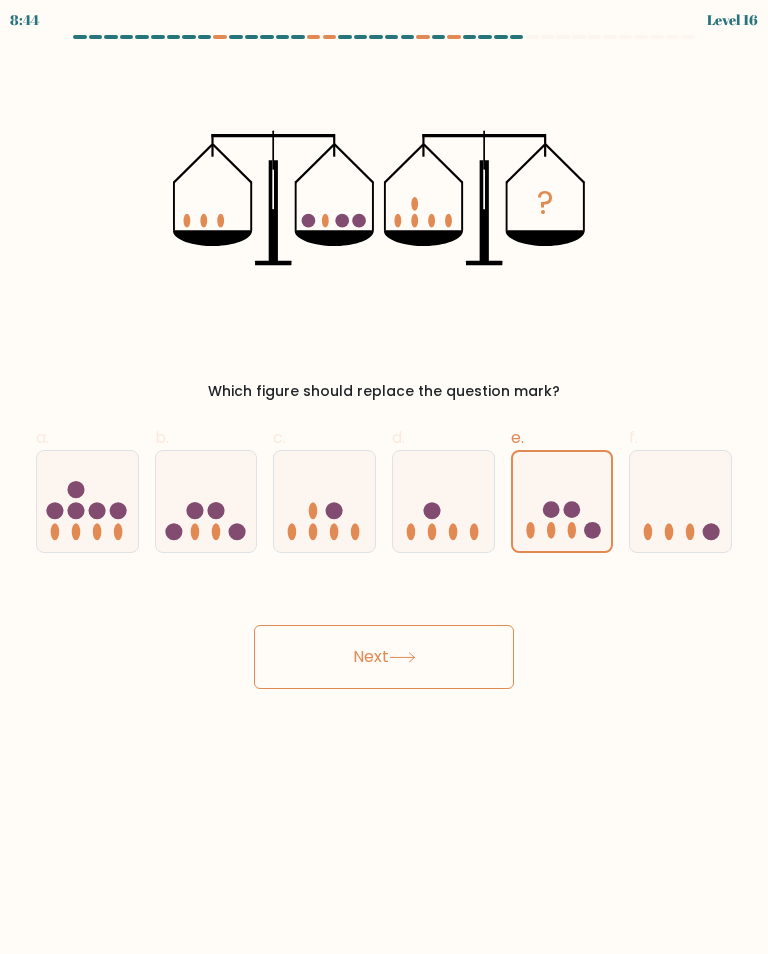 click on "Next" at bounding box center [384, 657] 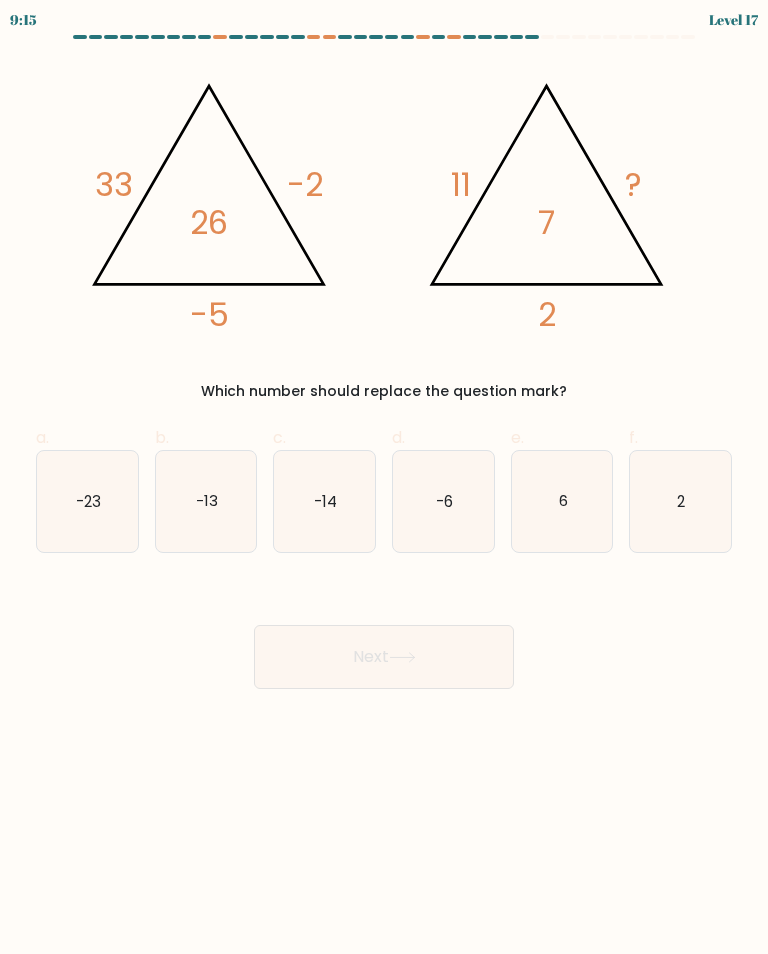 click on "-6" 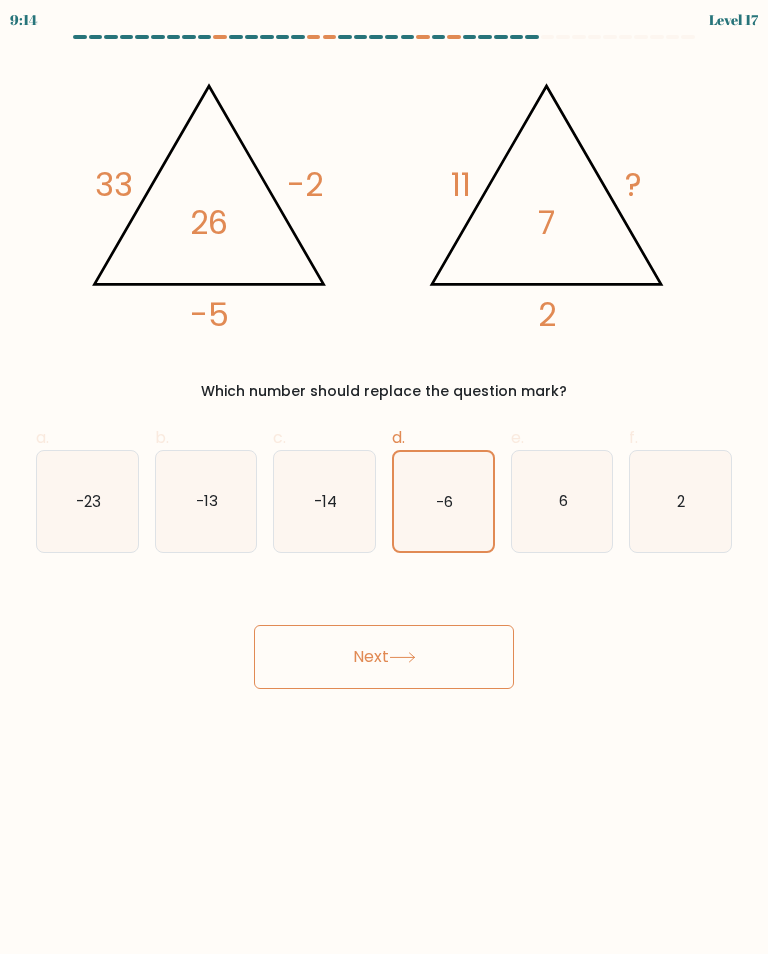 click on "Next" at bounding box center [384, 657] 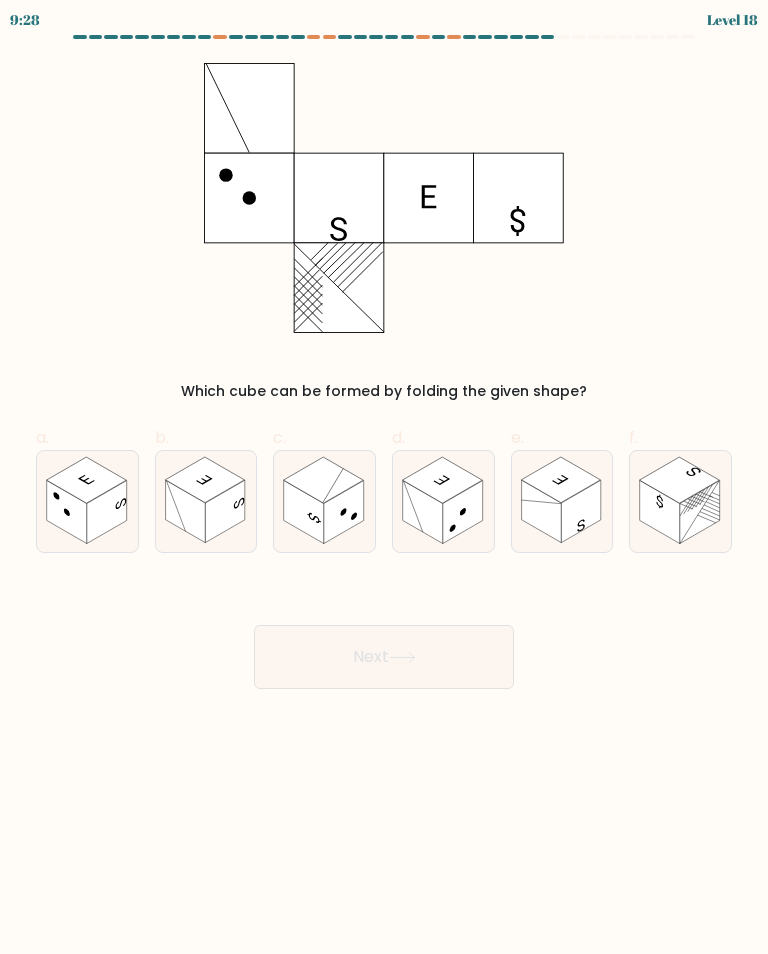 click 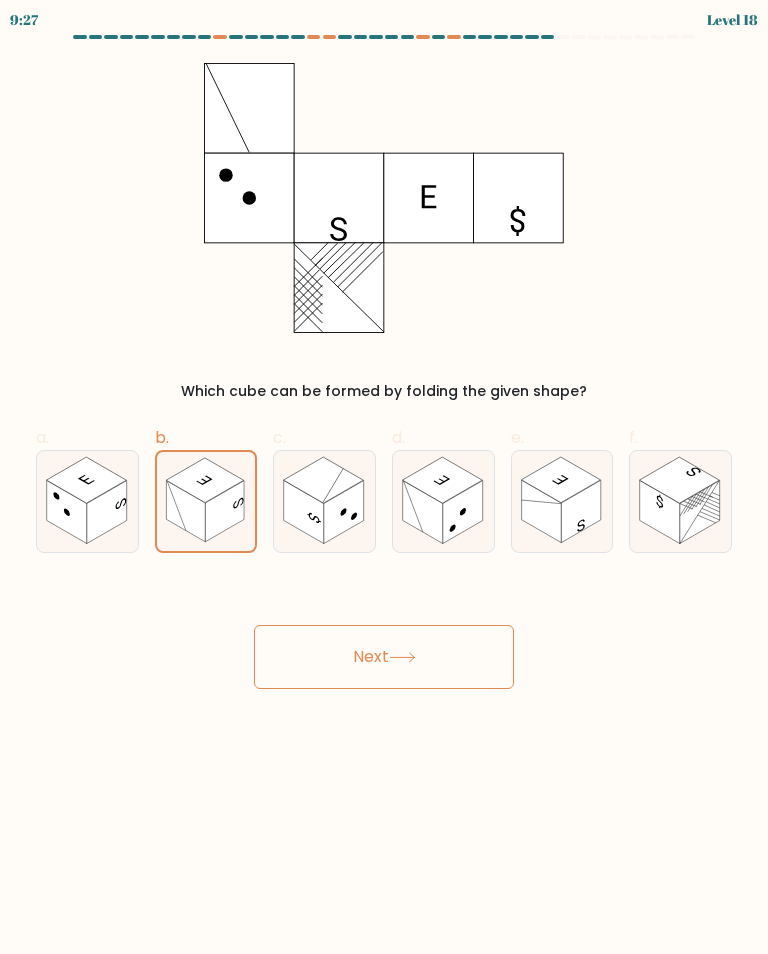 click on "Next" at bounding box center (384, 657) 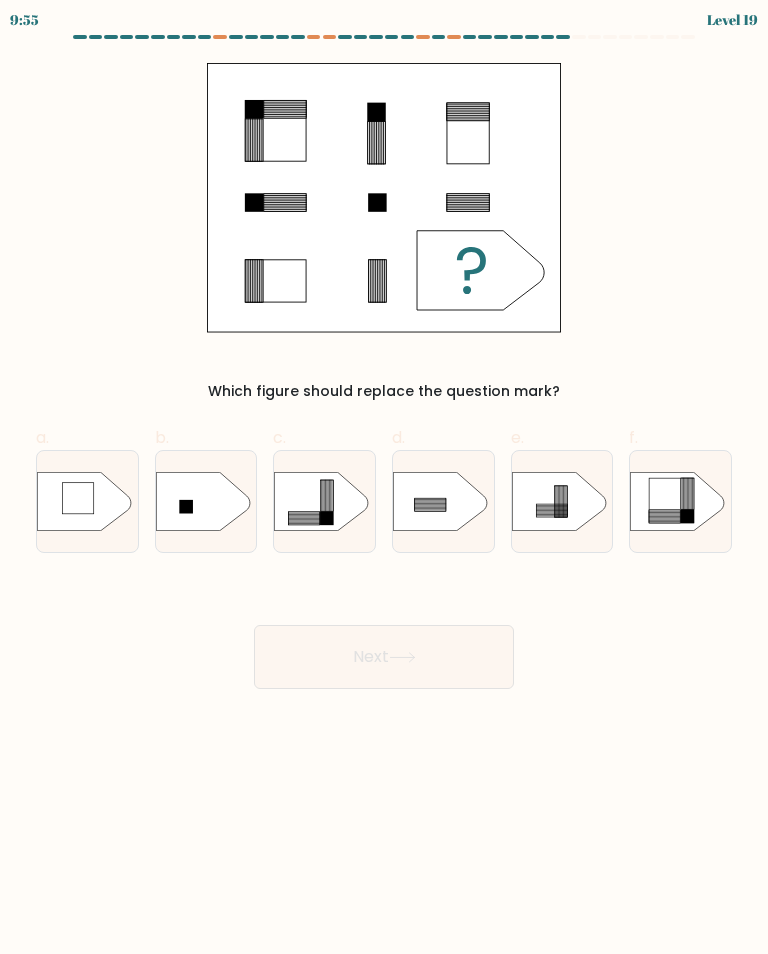 click 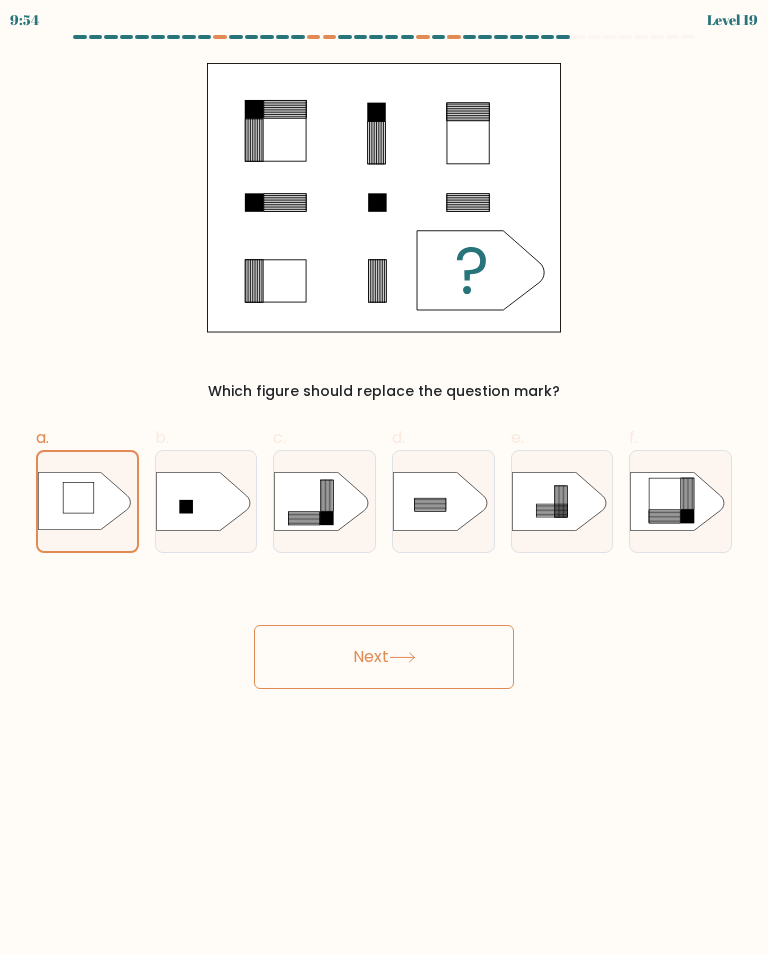 click on "Next" at bounding box center [384, 657] 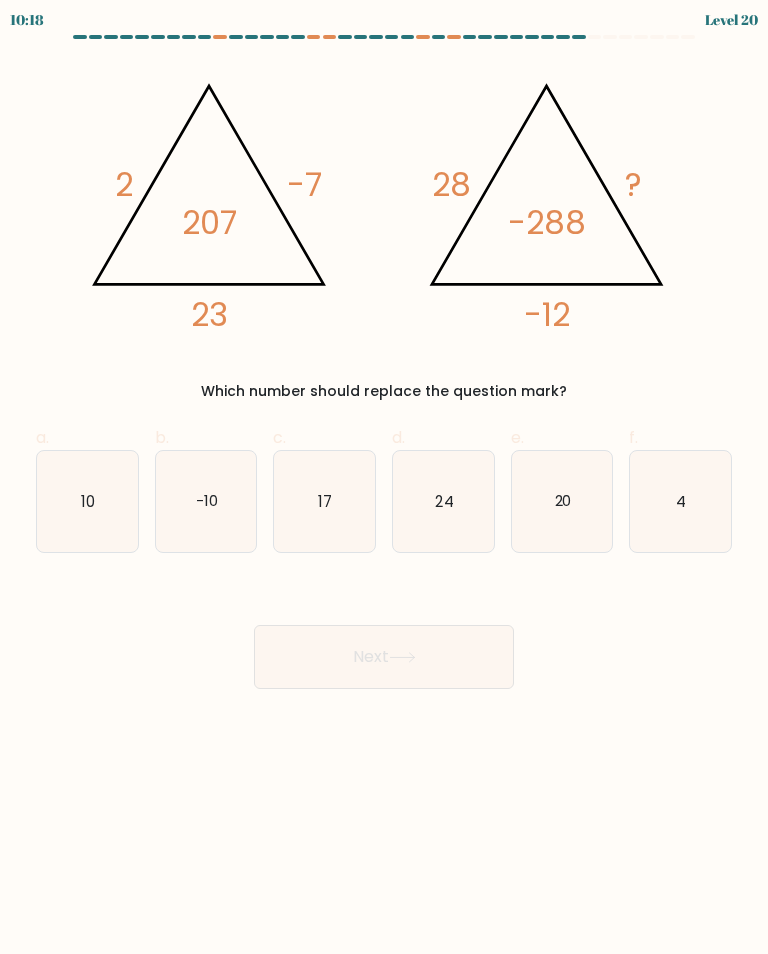 click on "4" 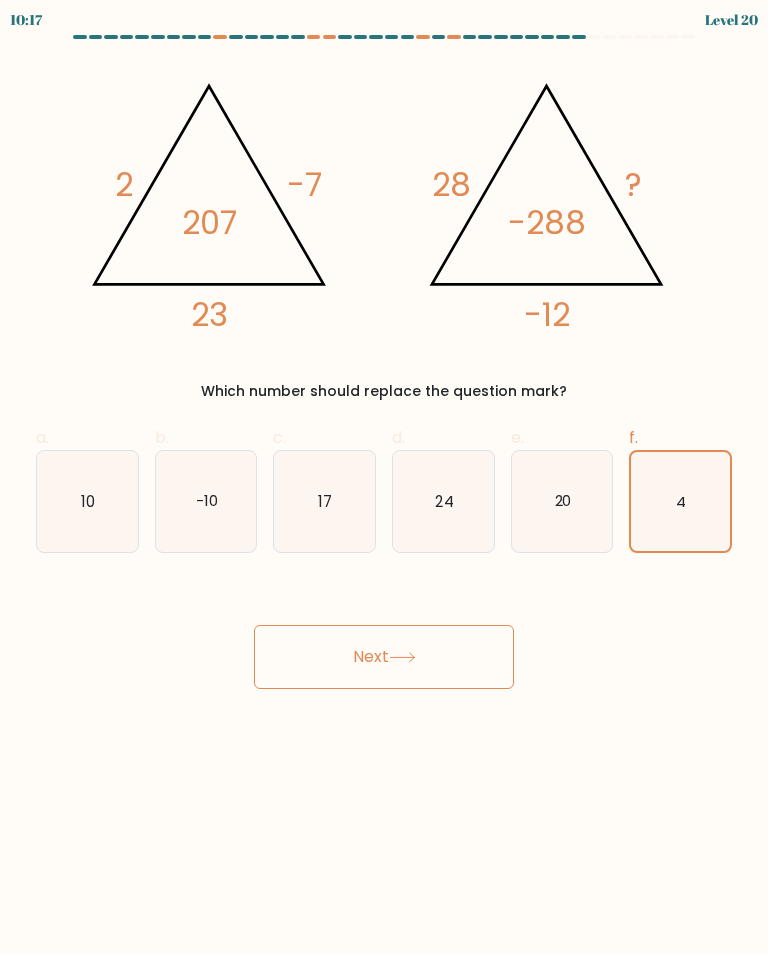 click on "Next" at bounding box center [384, 657] 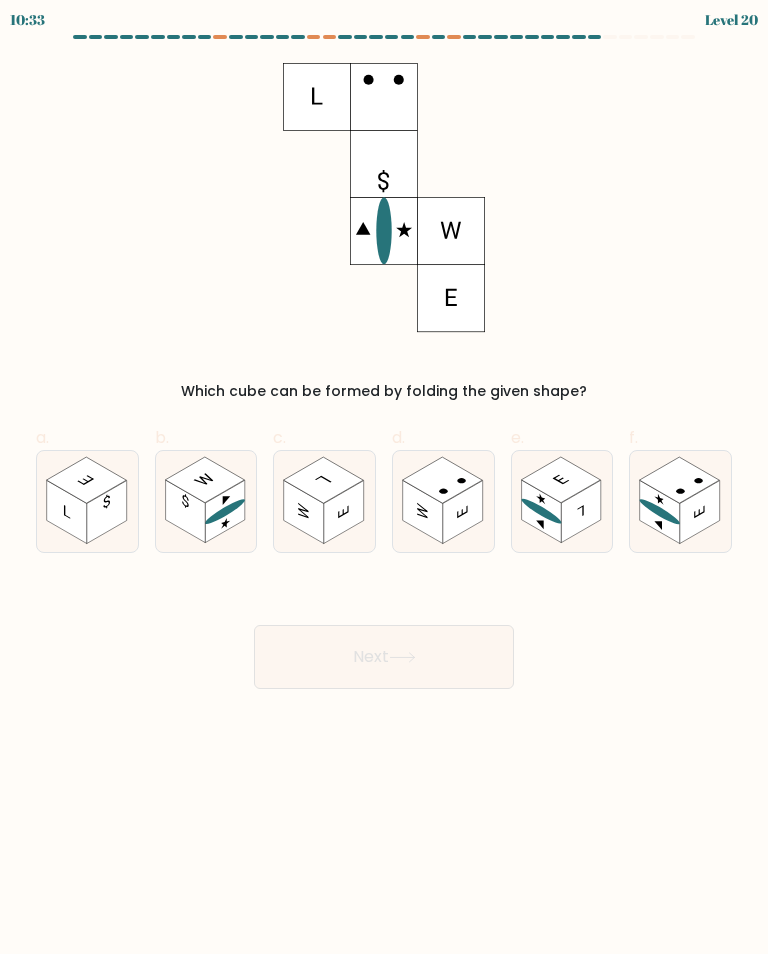 click 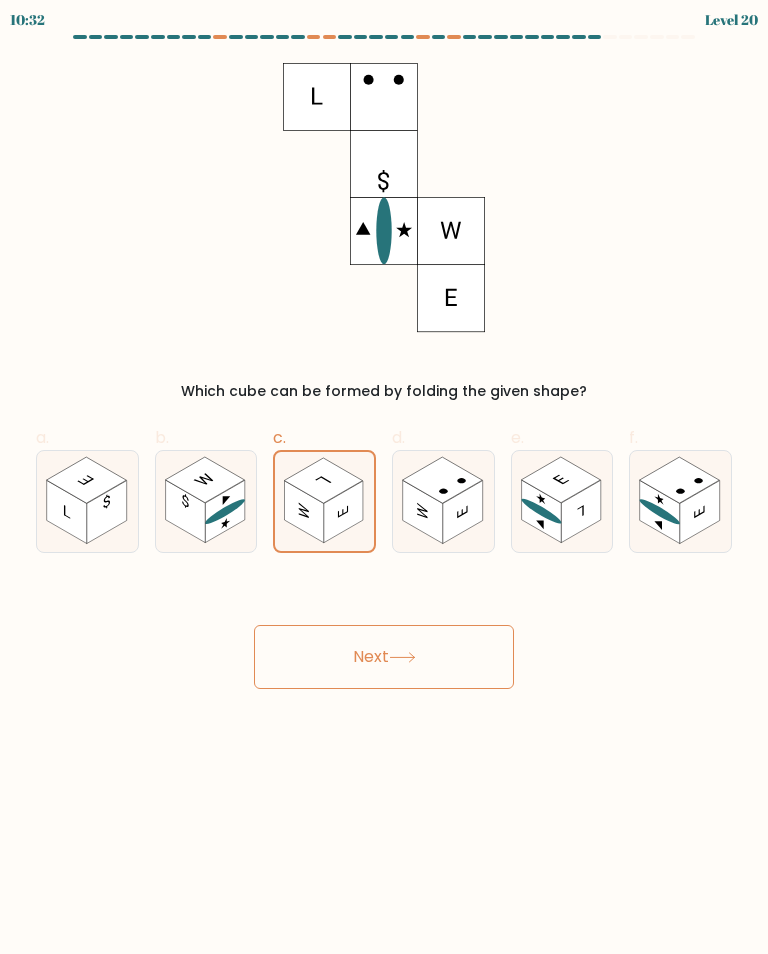 click on "Next" at bounding box center (384, 657) 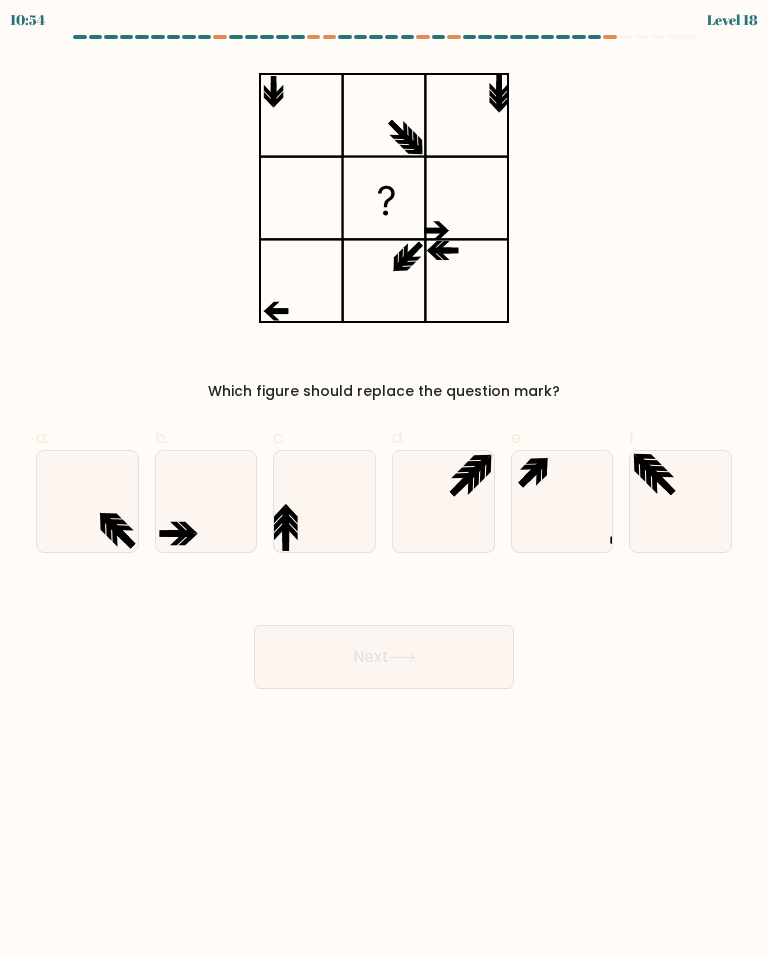 click 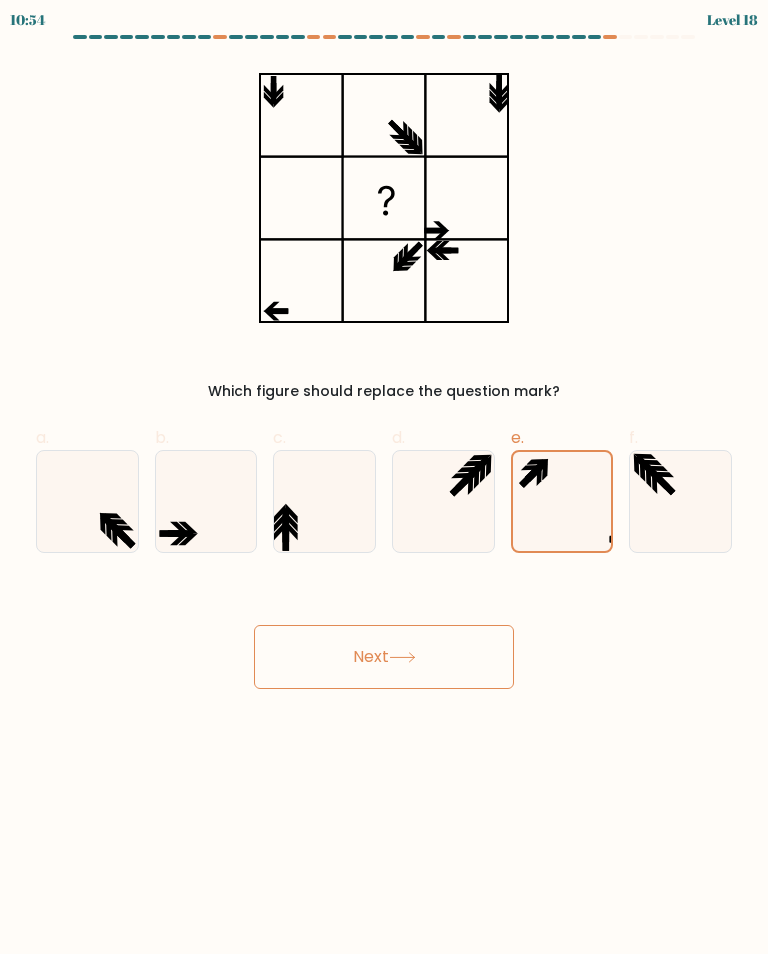 click on "Next" at bounding box center [384, 657] 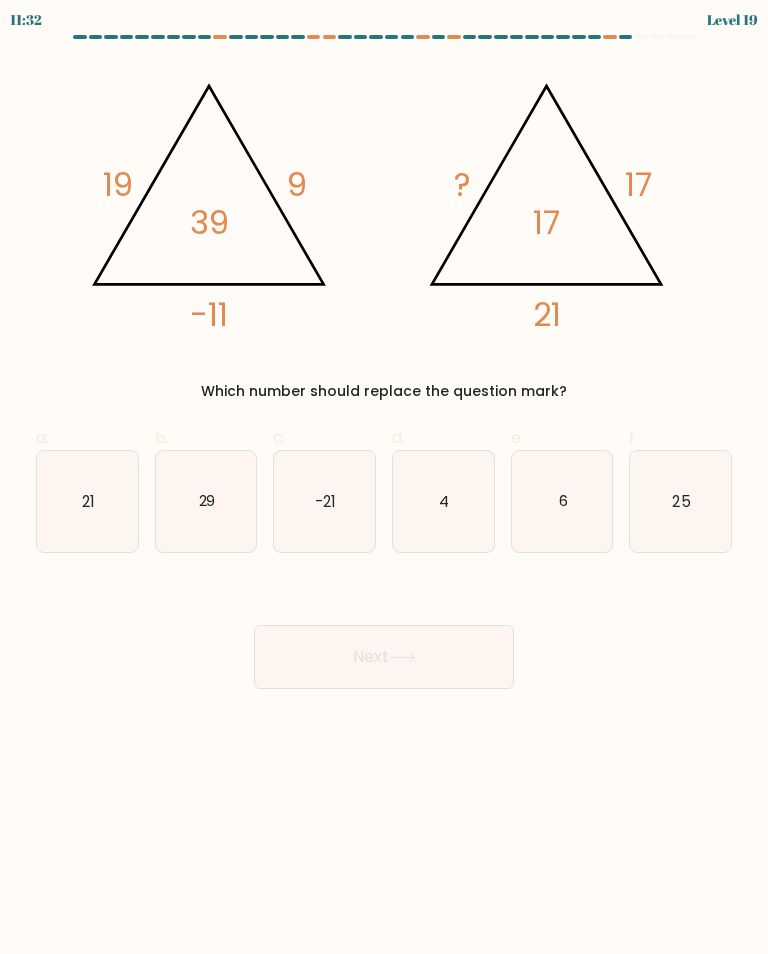 click on "4" 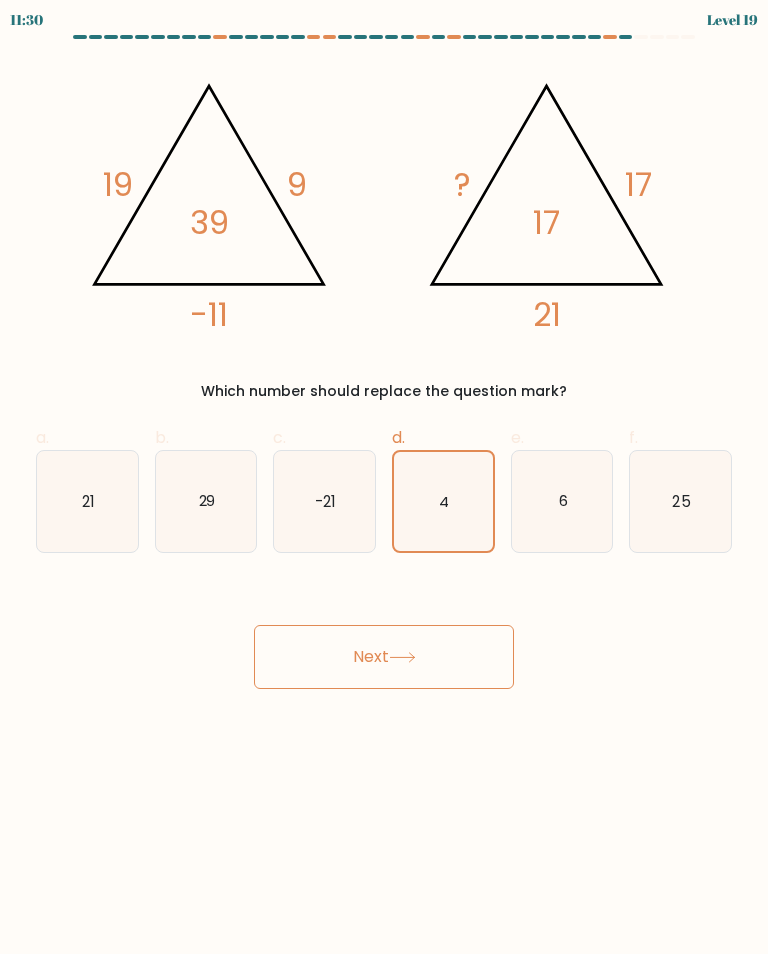 click on "4" 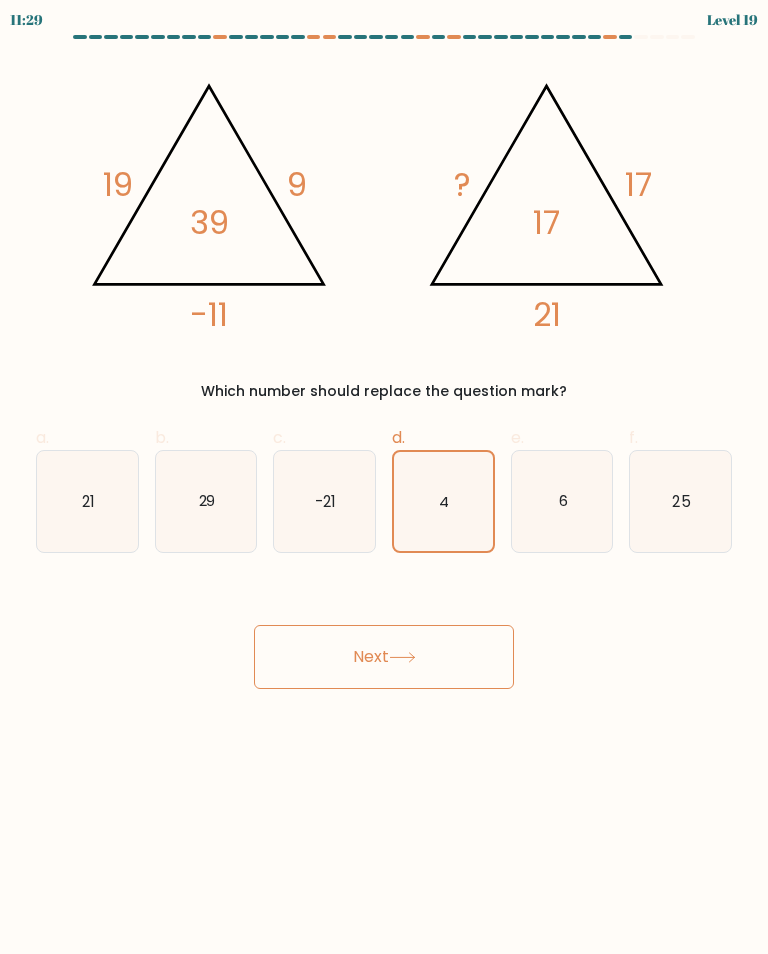 click on "Next" at bounding box center [384, 657] 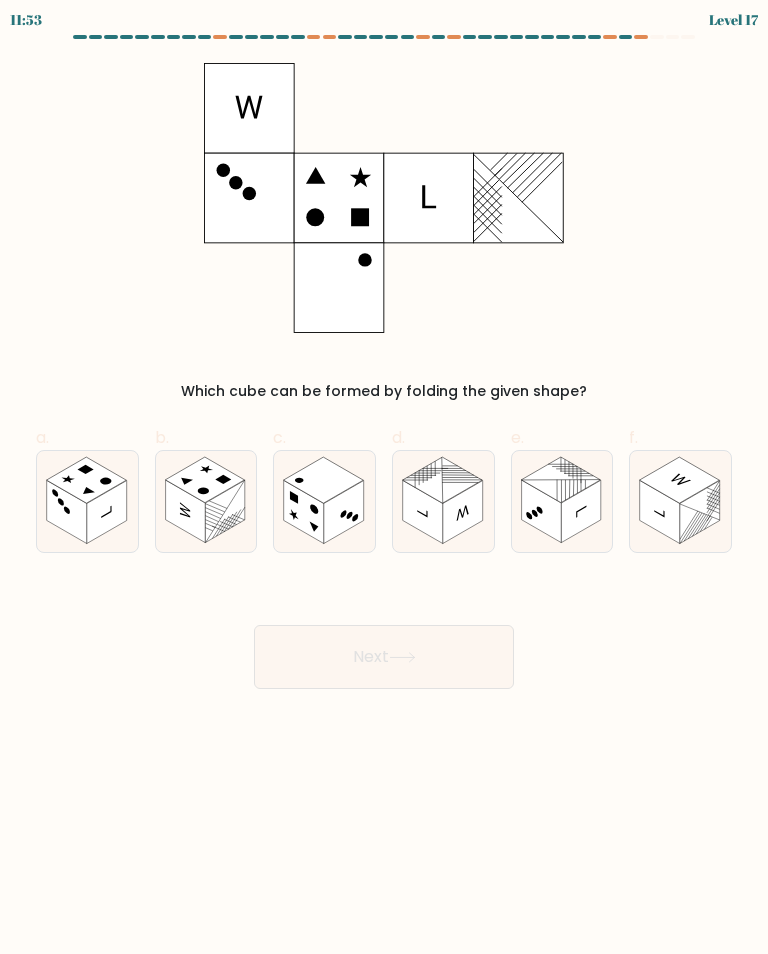 click 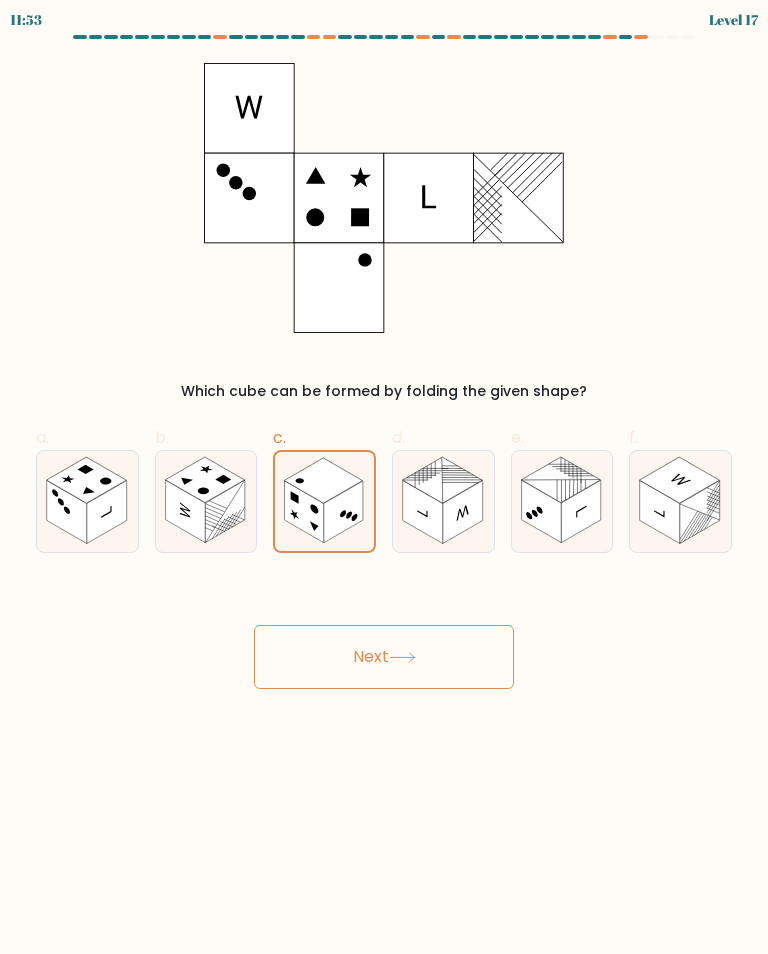 click on "Next" at bounding box center [384, 657] 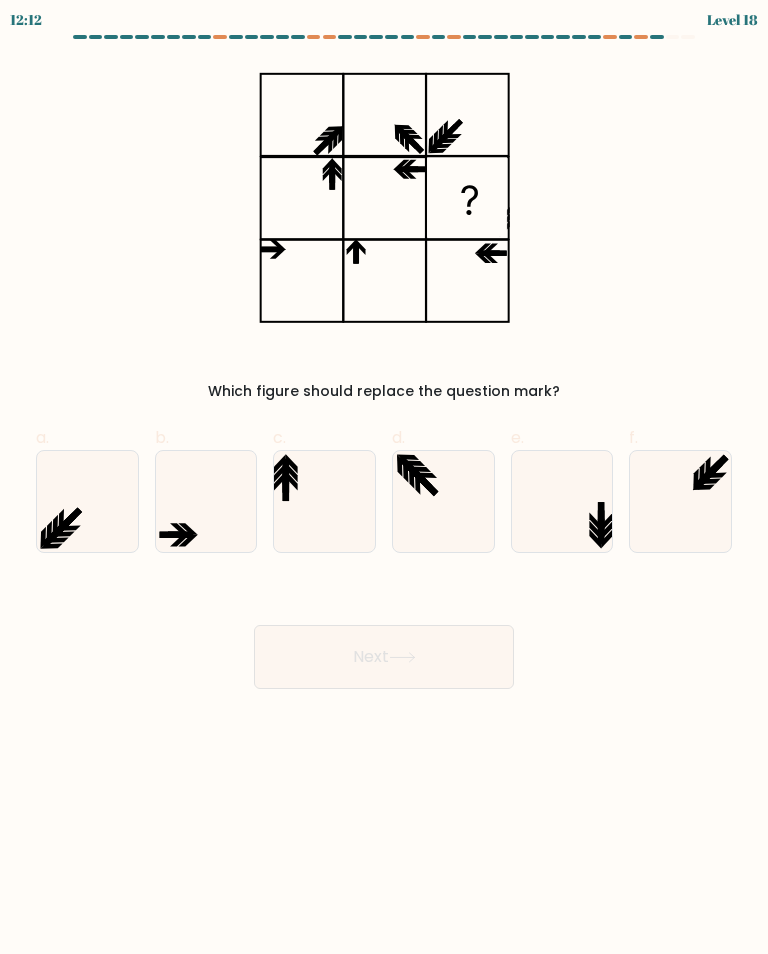 click 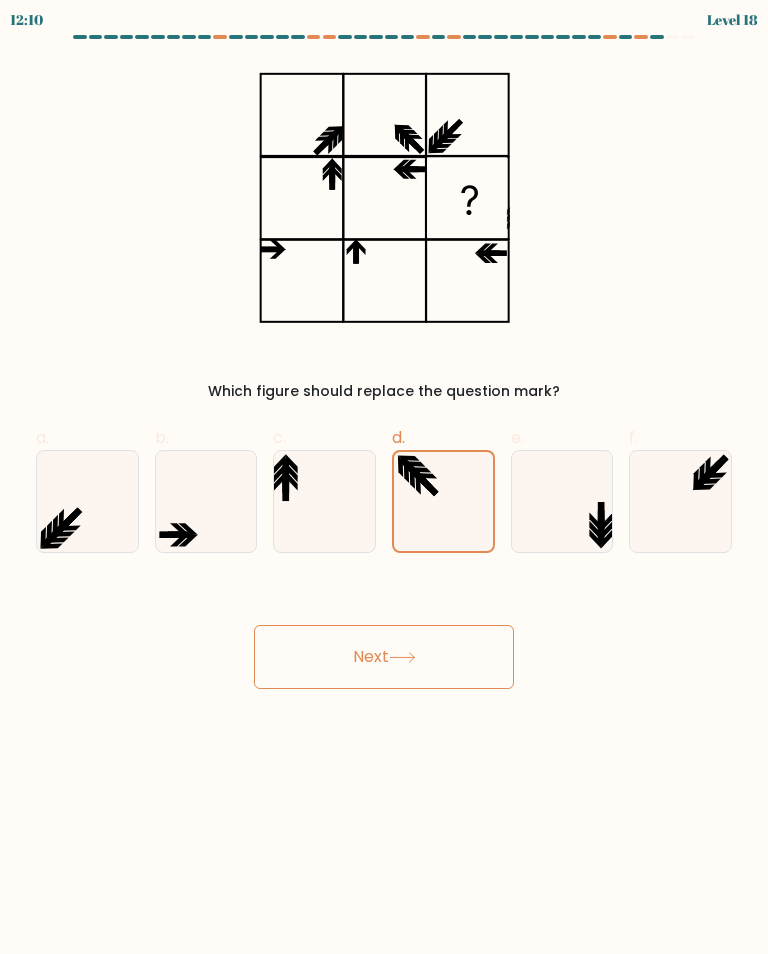 click 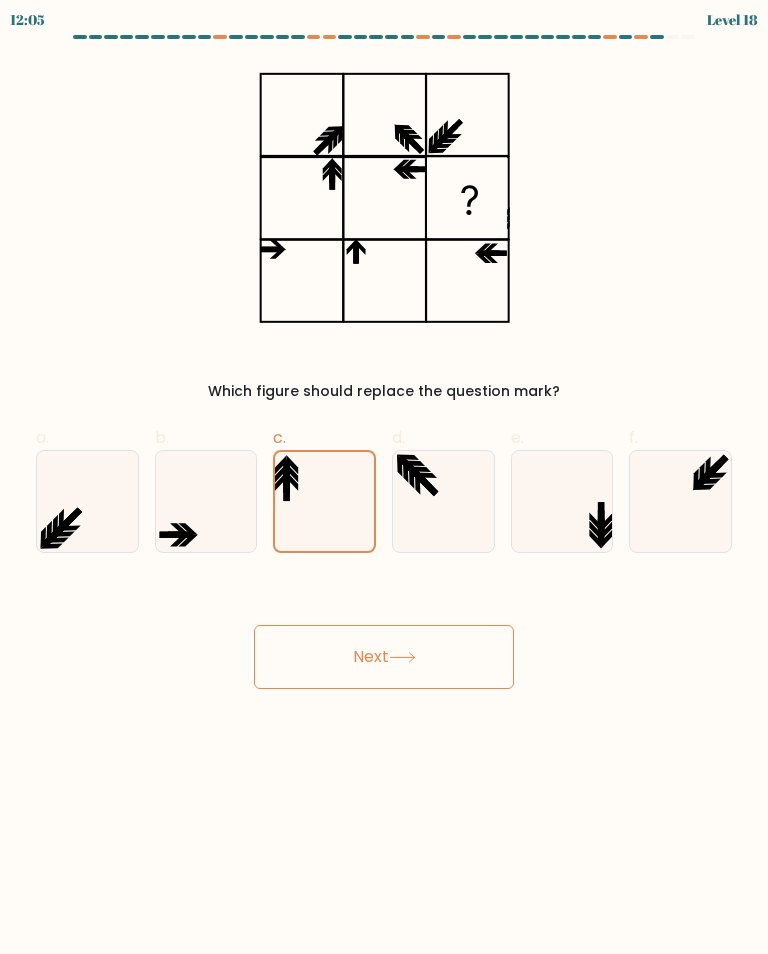 click on "Next" at bounding box center [384, 657] 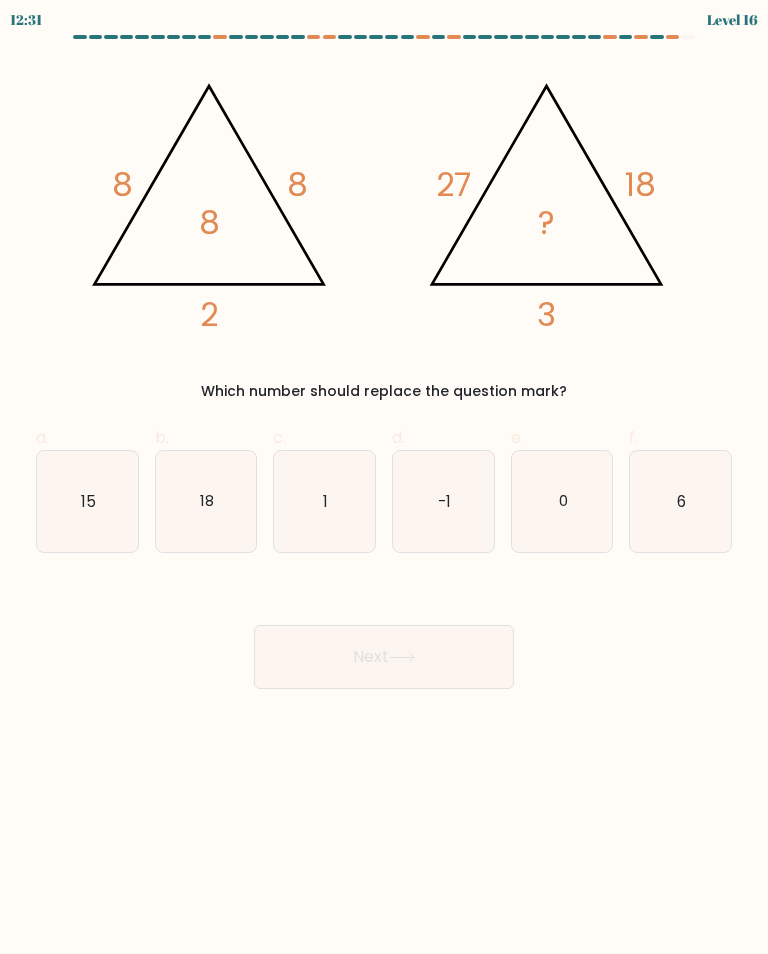 click on "0" 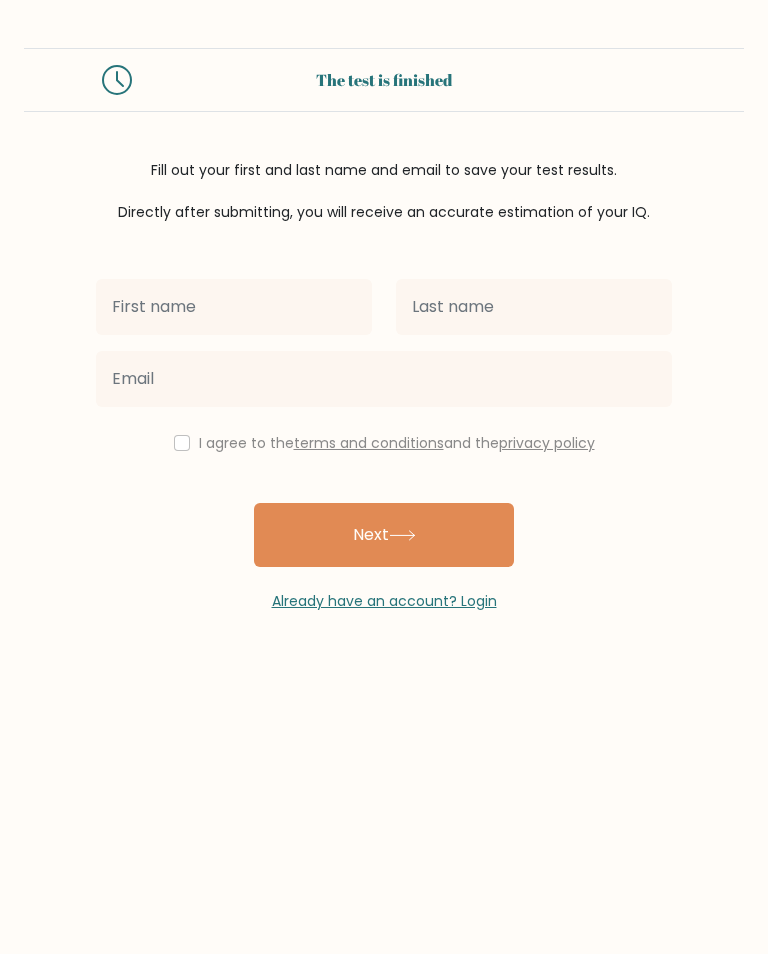 scroll, scrollTop: 0, scrollLeft: 0, axis: both 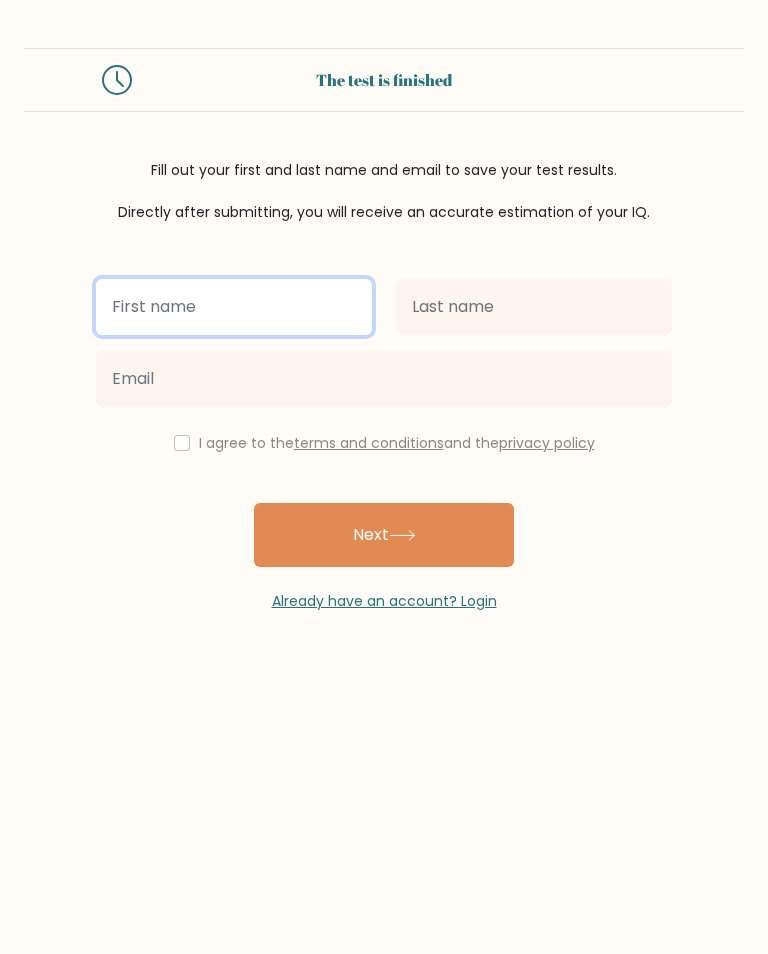 click at bounding box center [234, 307] 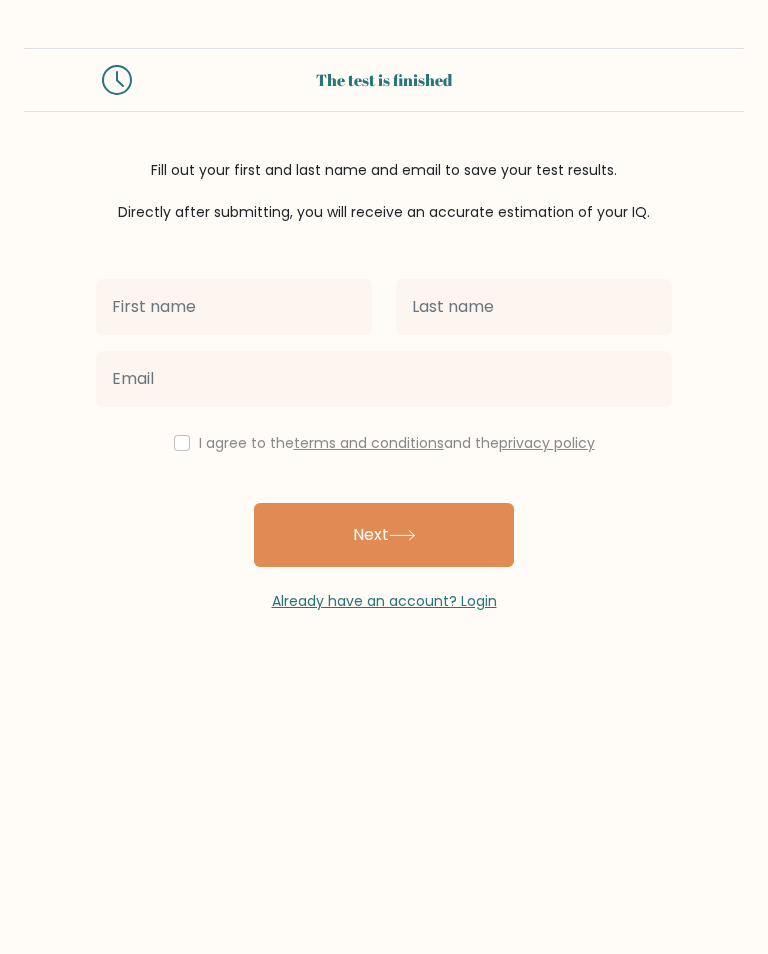 click on "I agree to the  terms and conditions  and the  privacy policy
Next
Already have an account? Login" at bounding box center [384, 417] 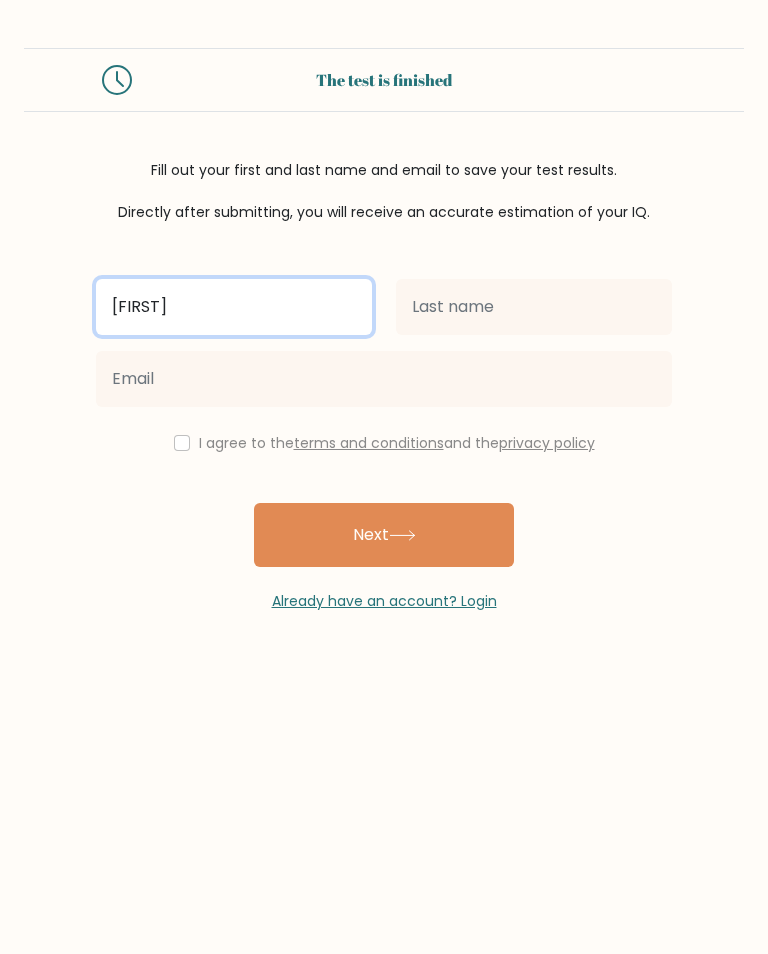 type on "Carter" 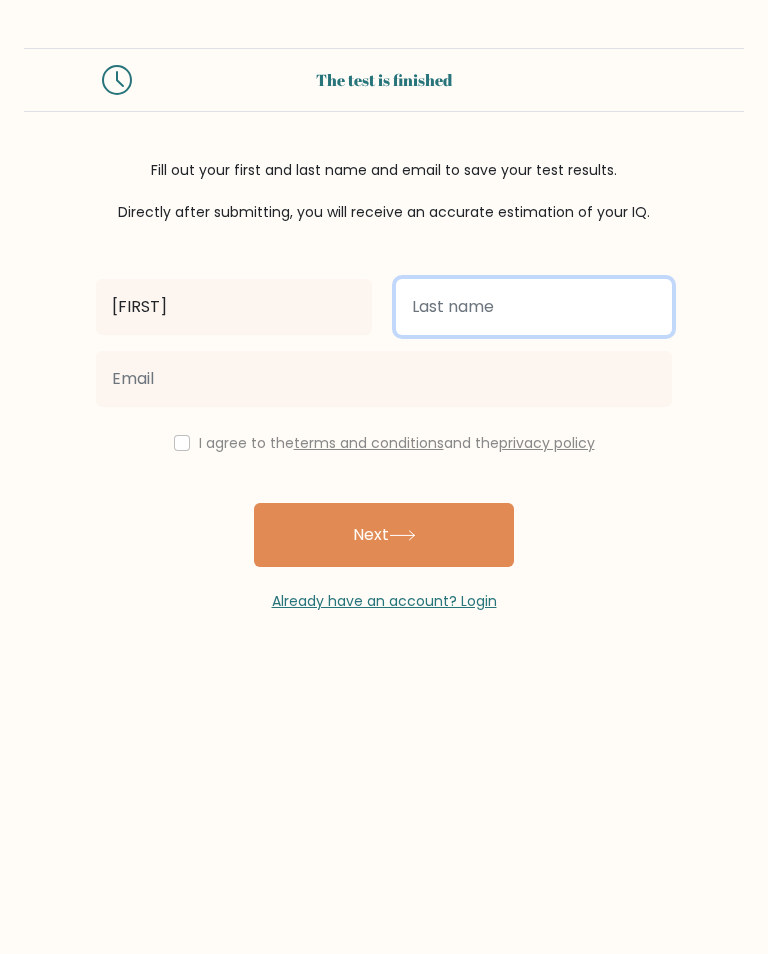click at bounding box center (534, 307) 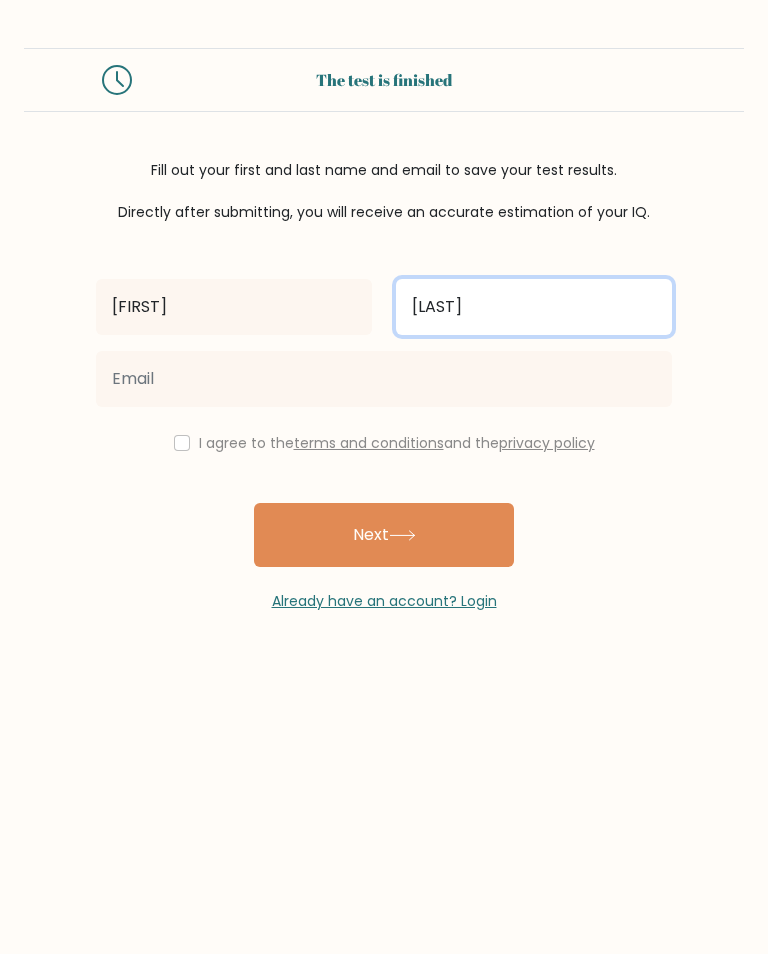 type on "Weade" 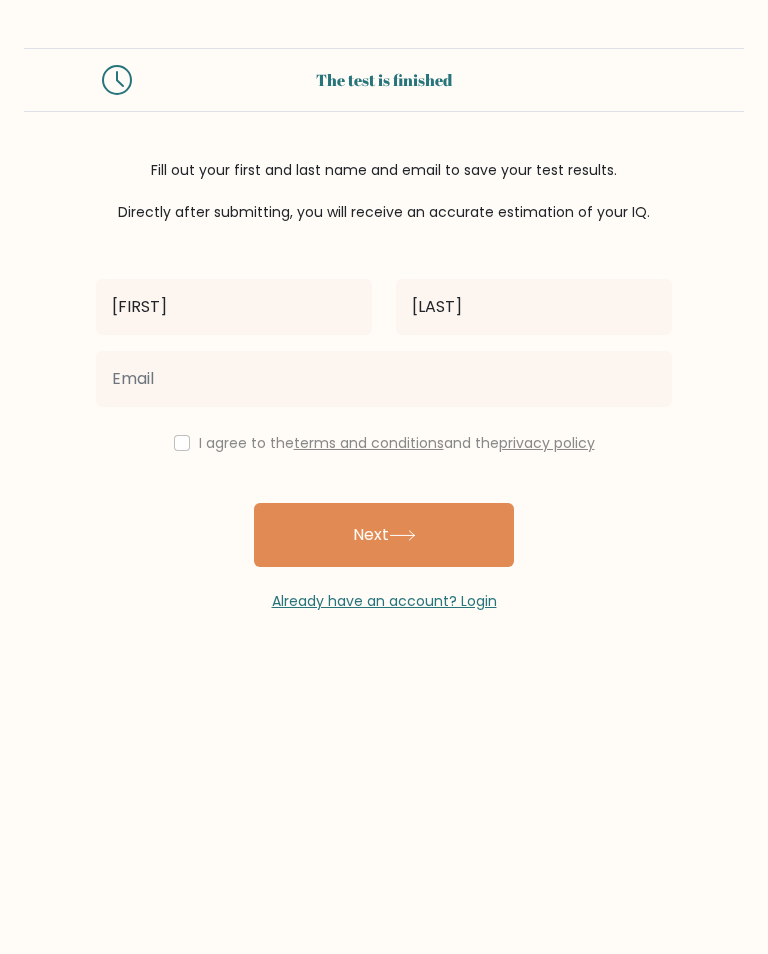 click on "Carter
Weade
I agree to the  terms and conditions  and the  privacy policy
Next
Already have an account? Login" at bounding box center (384, 417) 